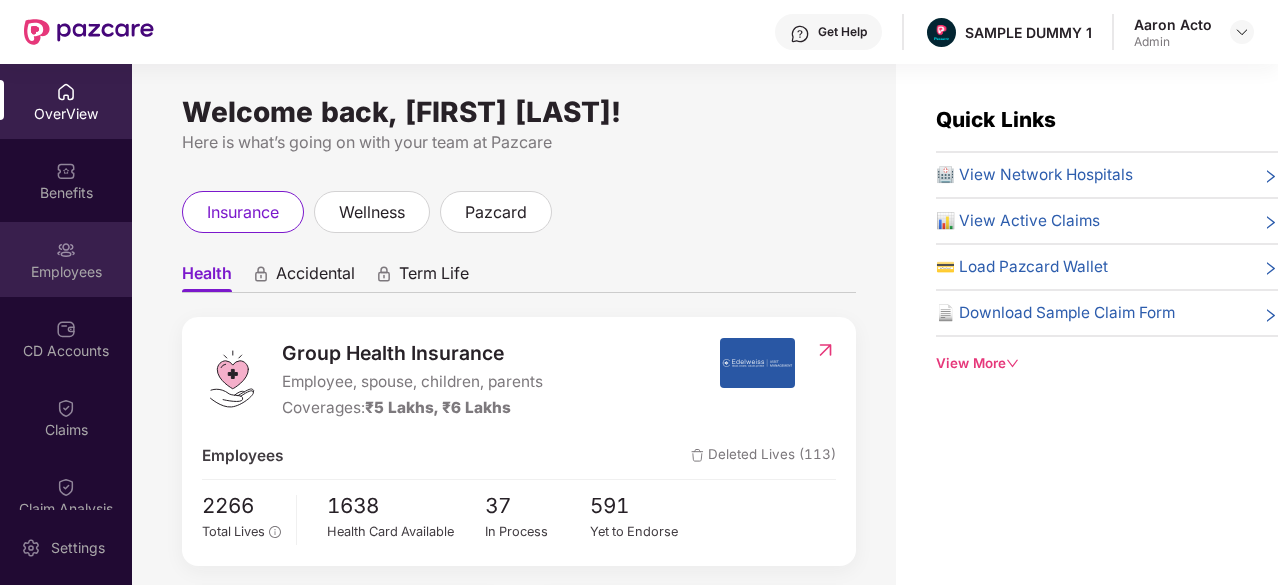 scroll, scrollTop: 0, scrollLeft: 0, axis: both 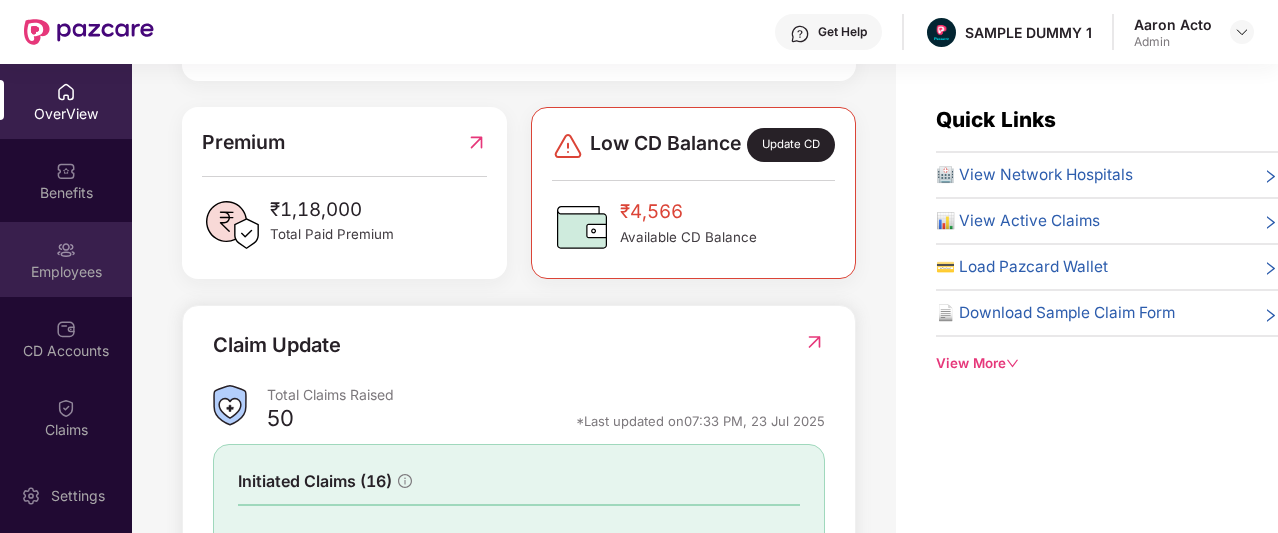 click on "Employees" at bounding box center (66, 259) 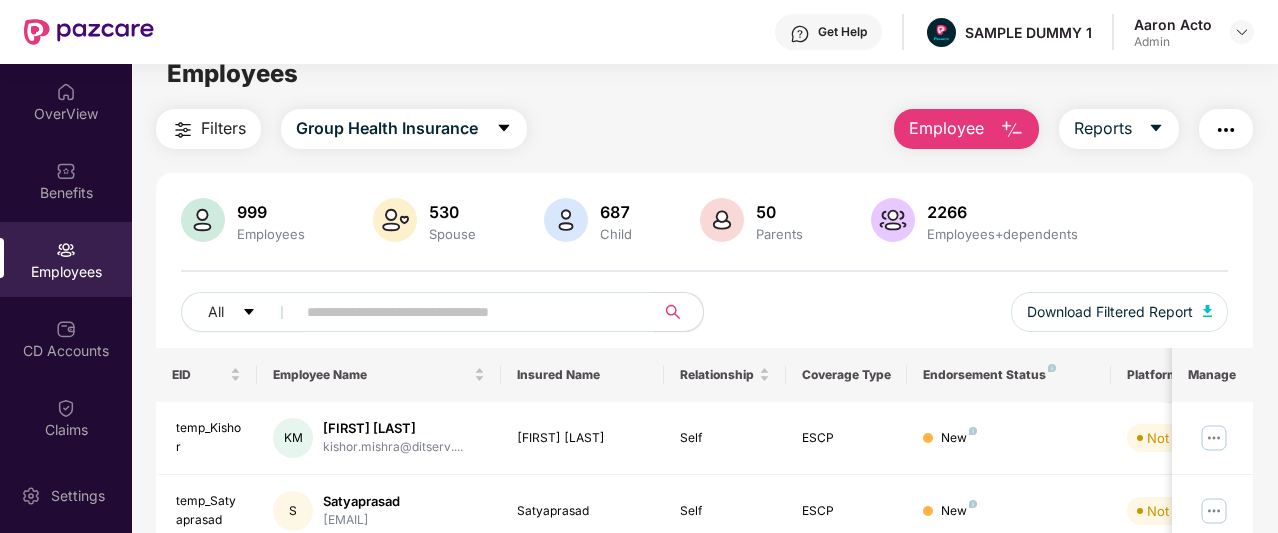 scroll, scrollTop: 0, scrollLeft: 0, axis: both 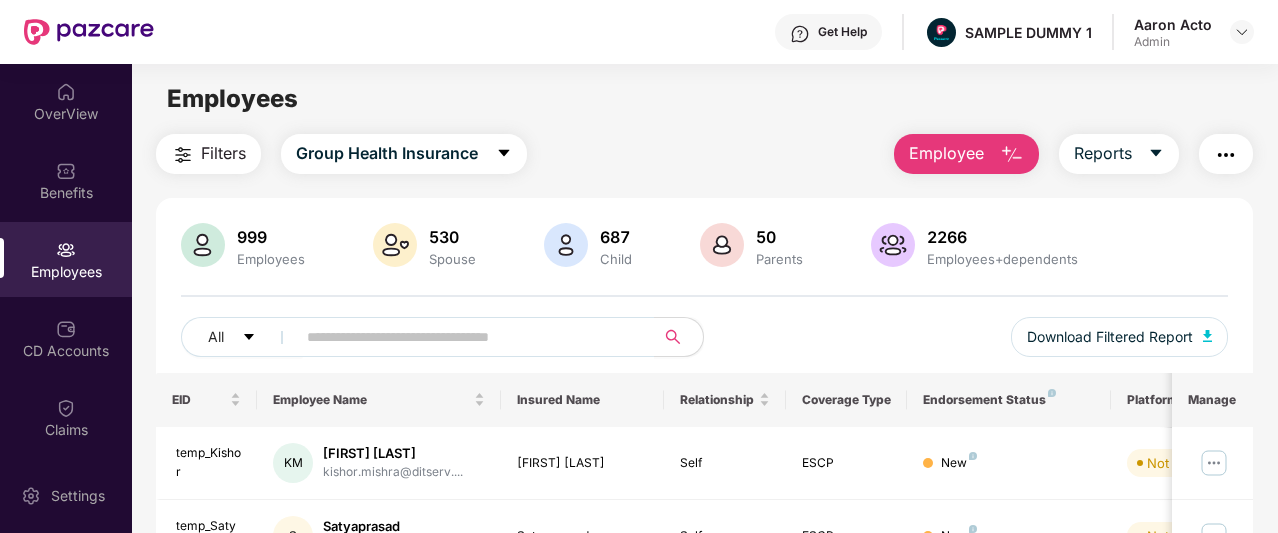 click on "Employee" at bounding box center (946, 153) 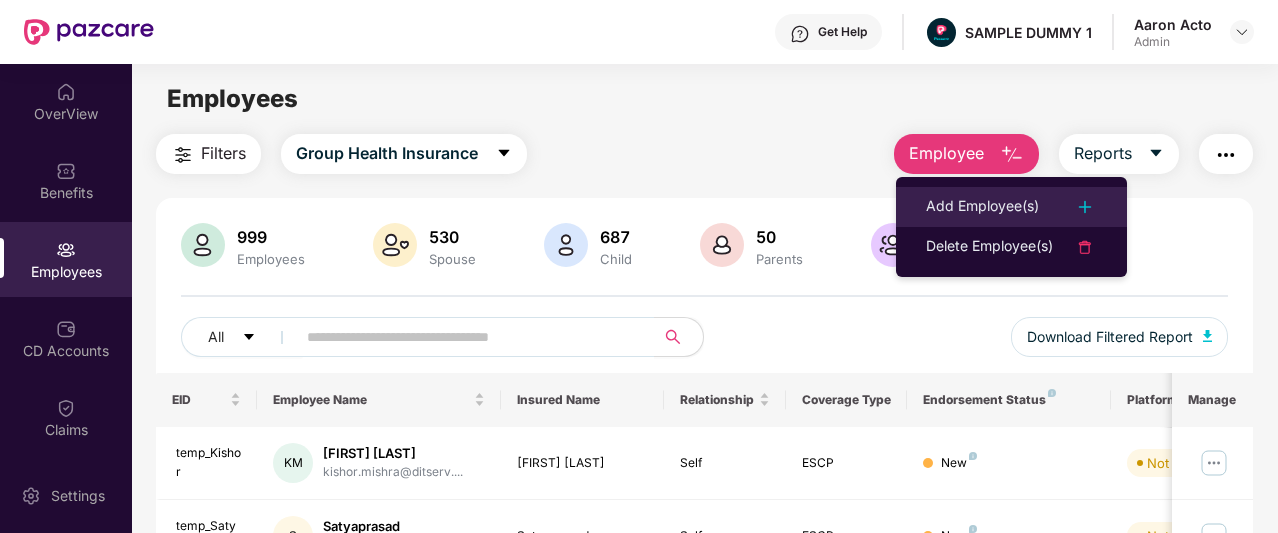 click on "Add Employee(s)" at bounding box center (982, 207) 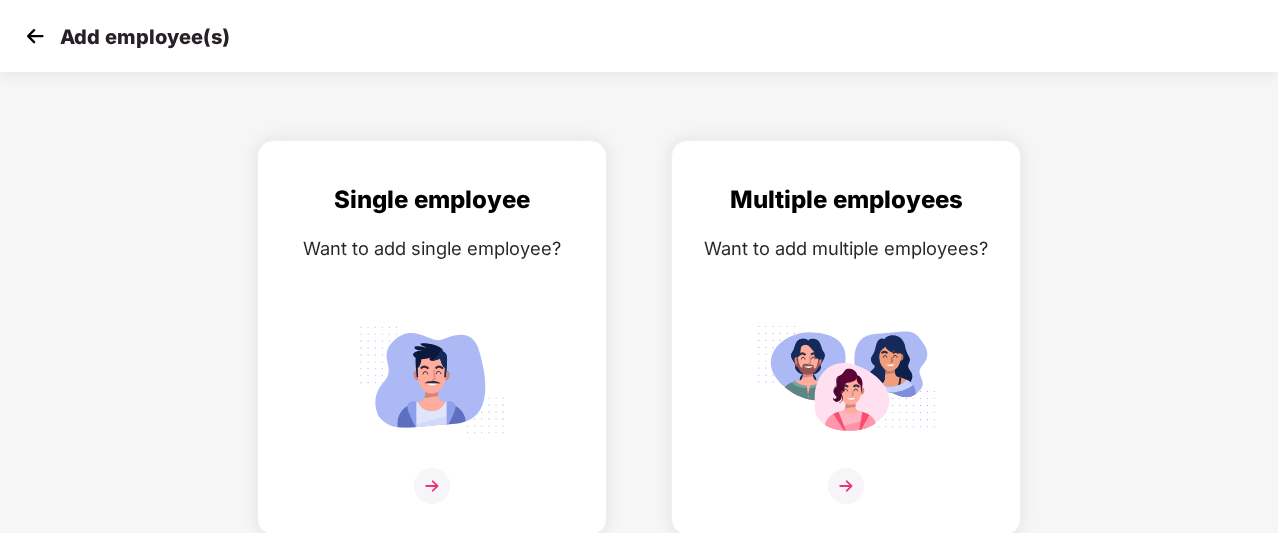 scroll, scrollTop: 32, scrollLeft: 0, axis: vertical 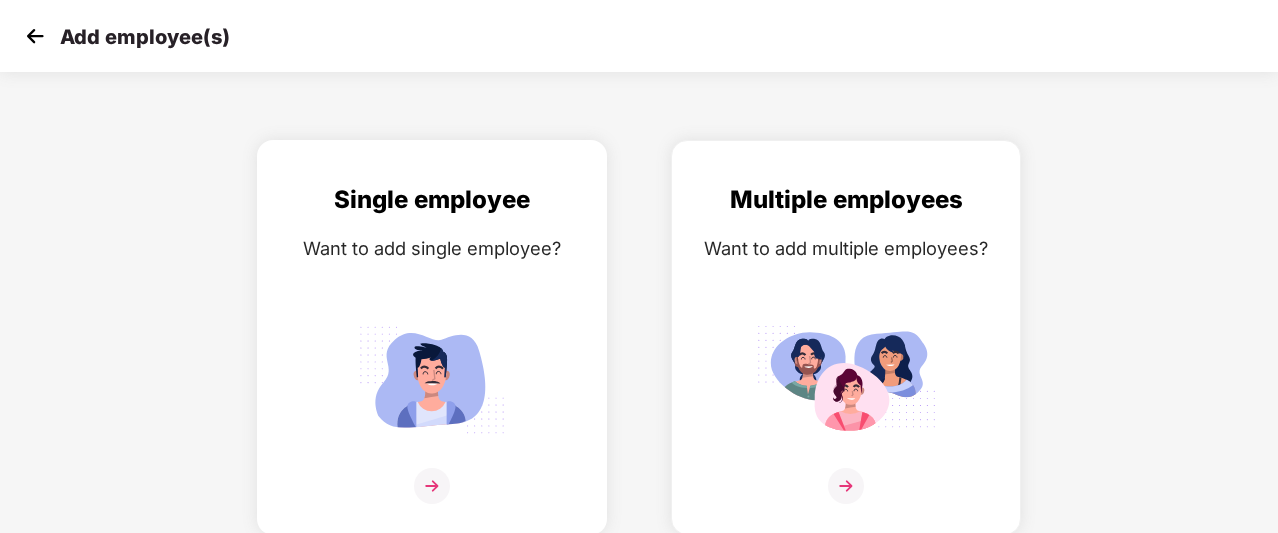 click on "Single employee Want to add single employee?" at bounding box center [432, 355] 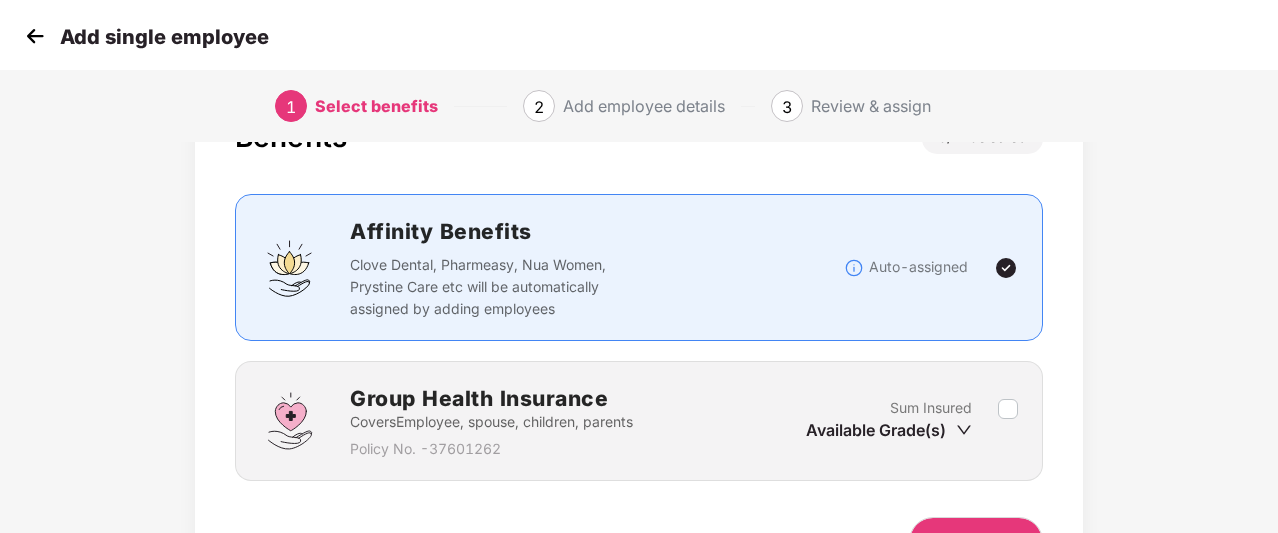 scroll, scrollTop: 158, scrollLeft: 0, axis: vertical 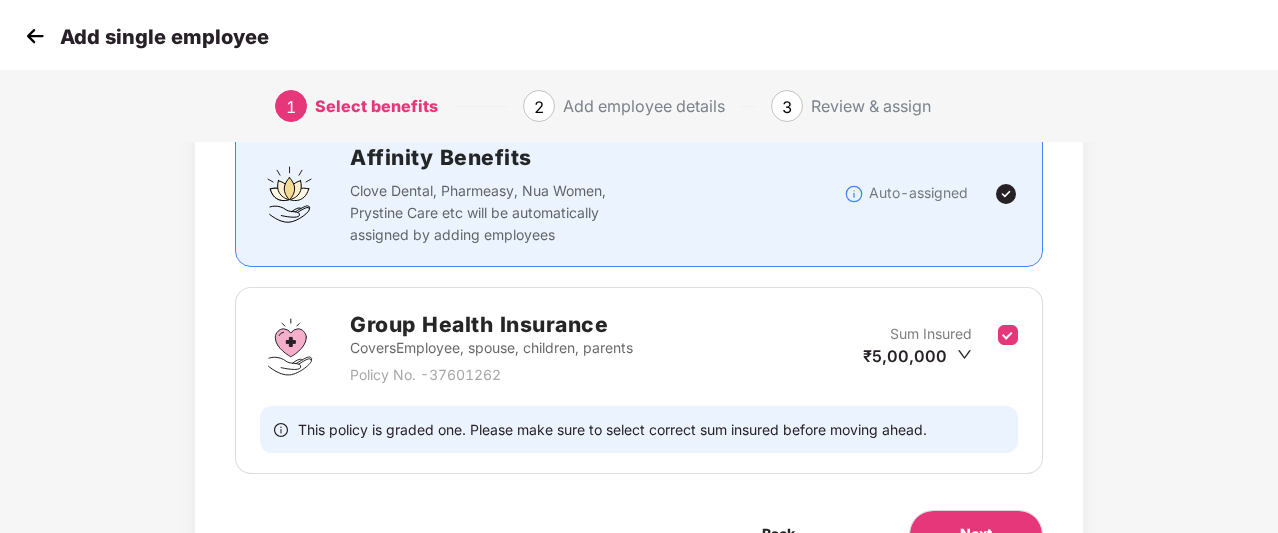 click on "Benefits [NUMBER] / [NUMBER]    Selected Affinity Benefits [BRAND], [BRAND], [BRAND], [BRAND] etc will be automatically assigned by adding employees Auto-assigned Group Health Insurance Covers  Employee, spouse, children, parents Policy No. -  [NUMBER] Sum Insured ₹[NUMBER]   This policy is graded one. Please make sure to select correct sum insured before moving ahead. Back Next" at bounding box center (639, 302) 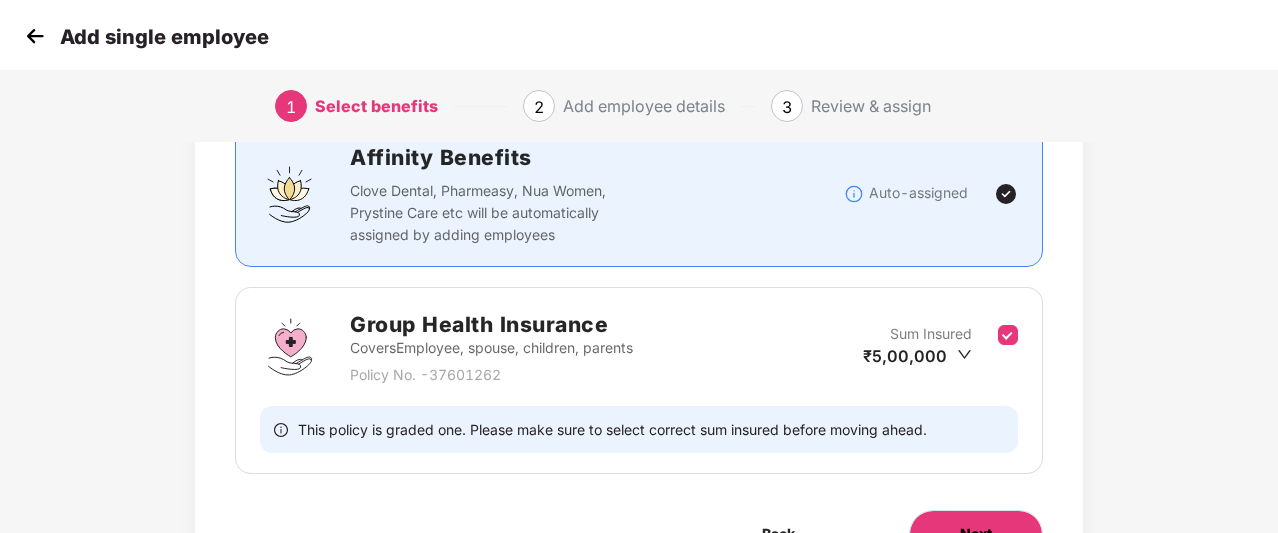 click on "Next" at bounding box center [976, 534] 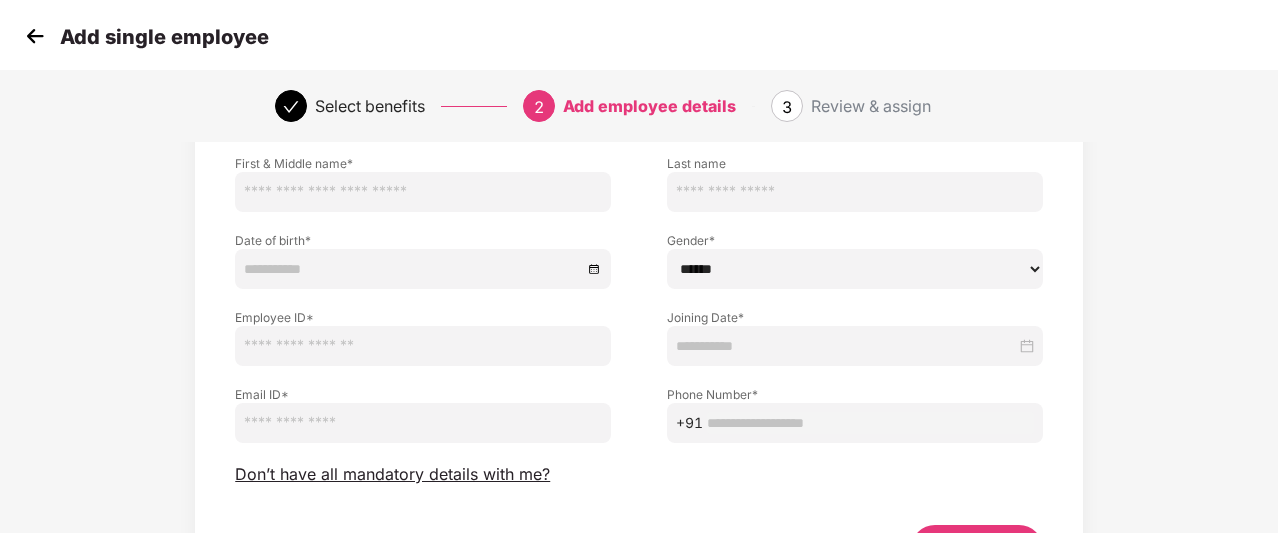 scroll, scrollTop: 200, scrollLeft: 0, axis: vertical 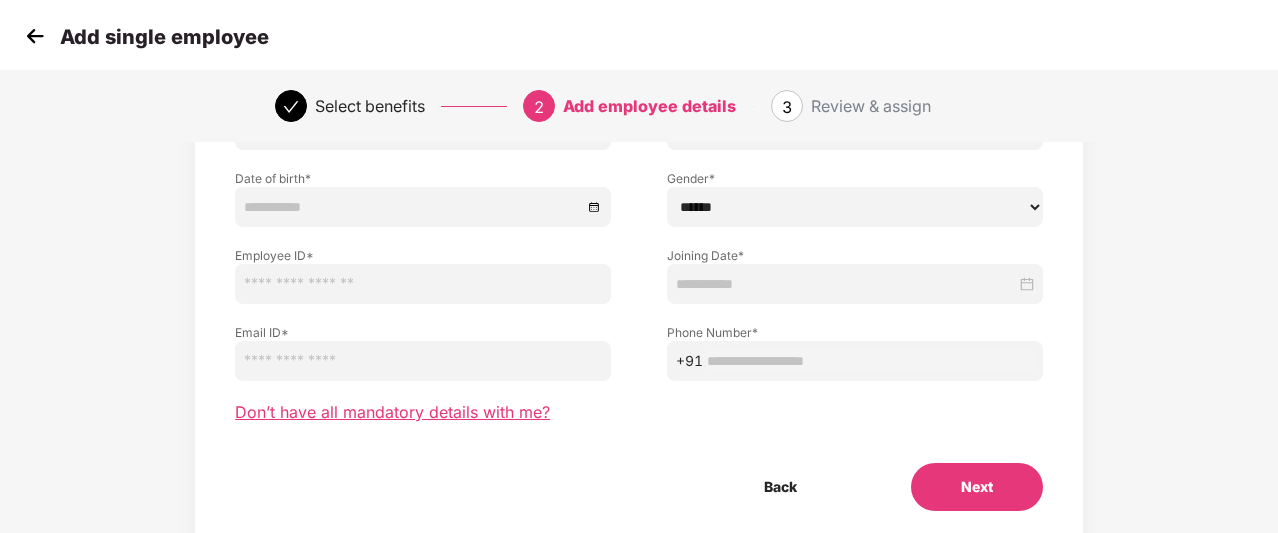 click on "Don’t have all mandatory details with me?" at bounding box center (392, 412) 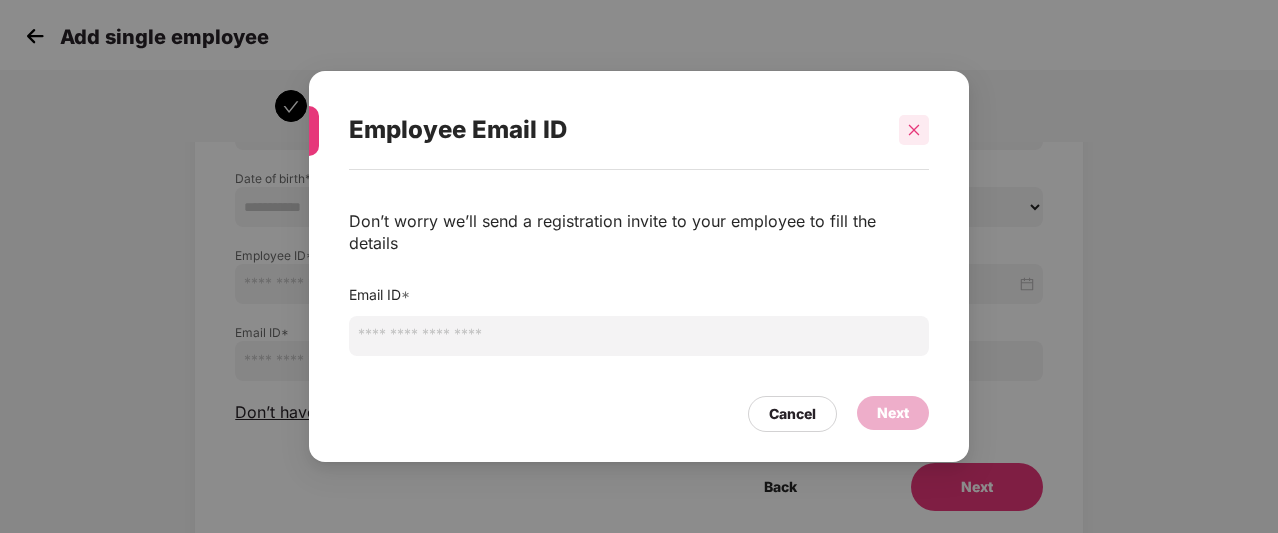 click 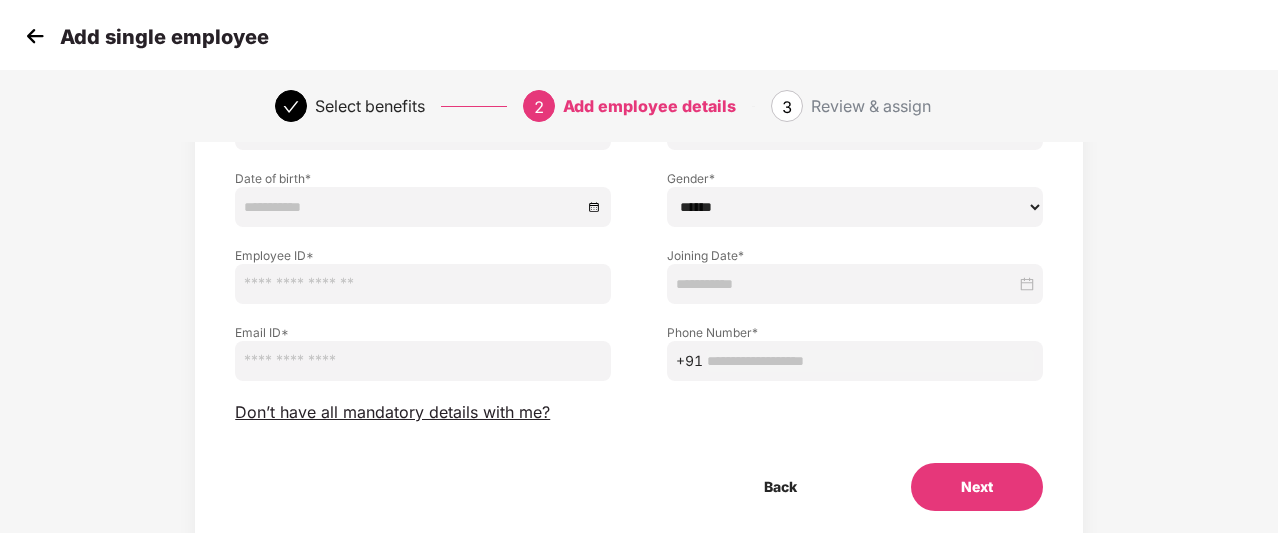 scroll, scrollTop: 84, scrollLeft: 0, axis: vertical 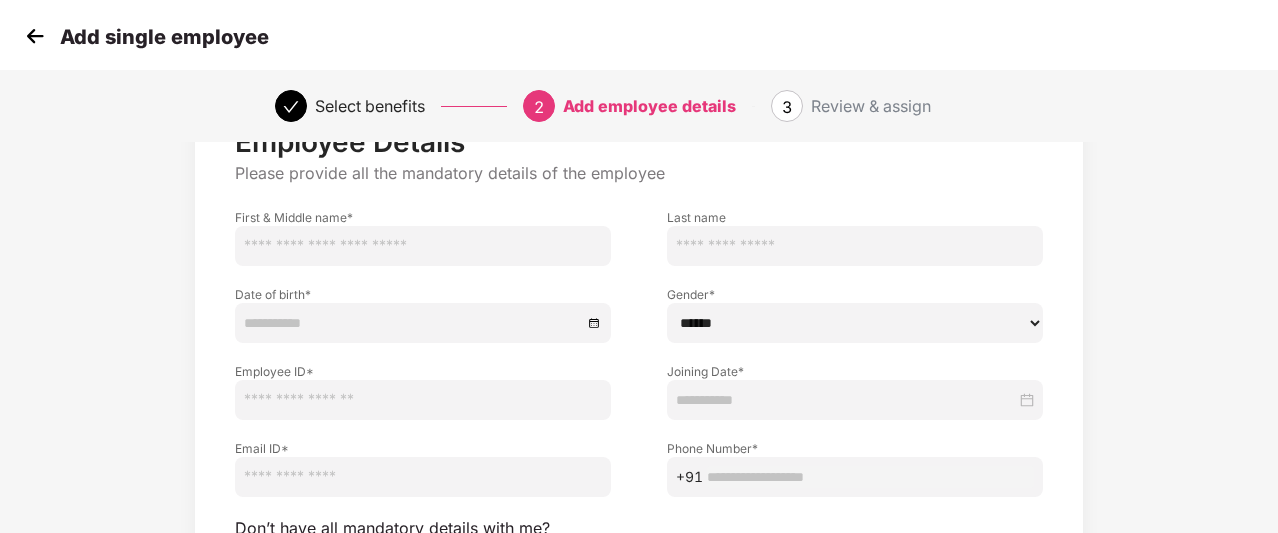 click at bounding box center (35, 36) 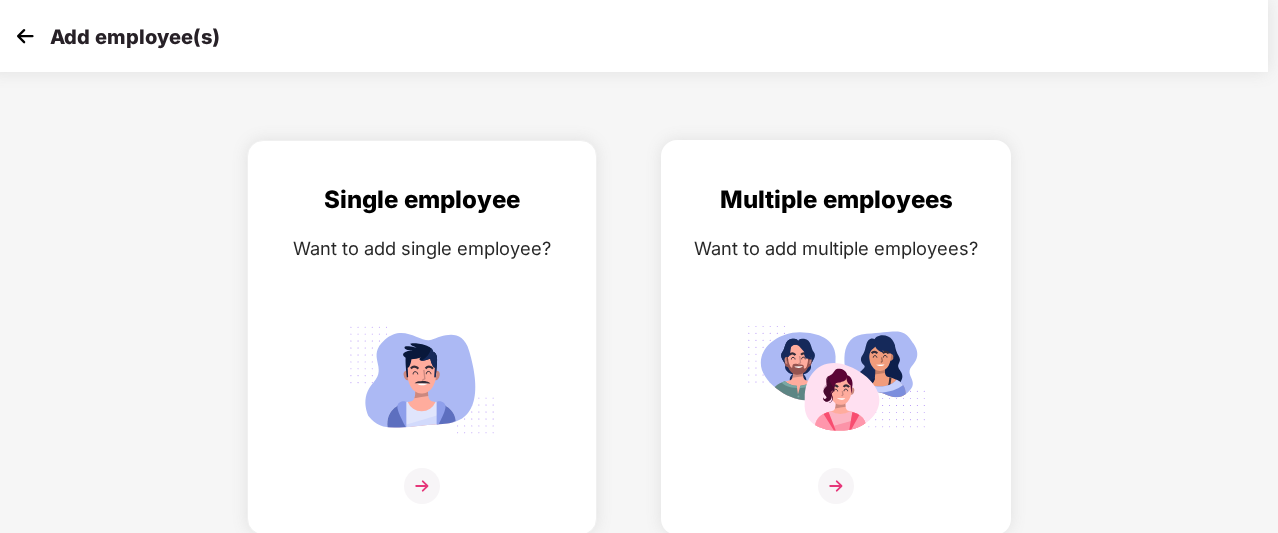 click on "Want to add multiple employees?" at bounding box center (836, 248) 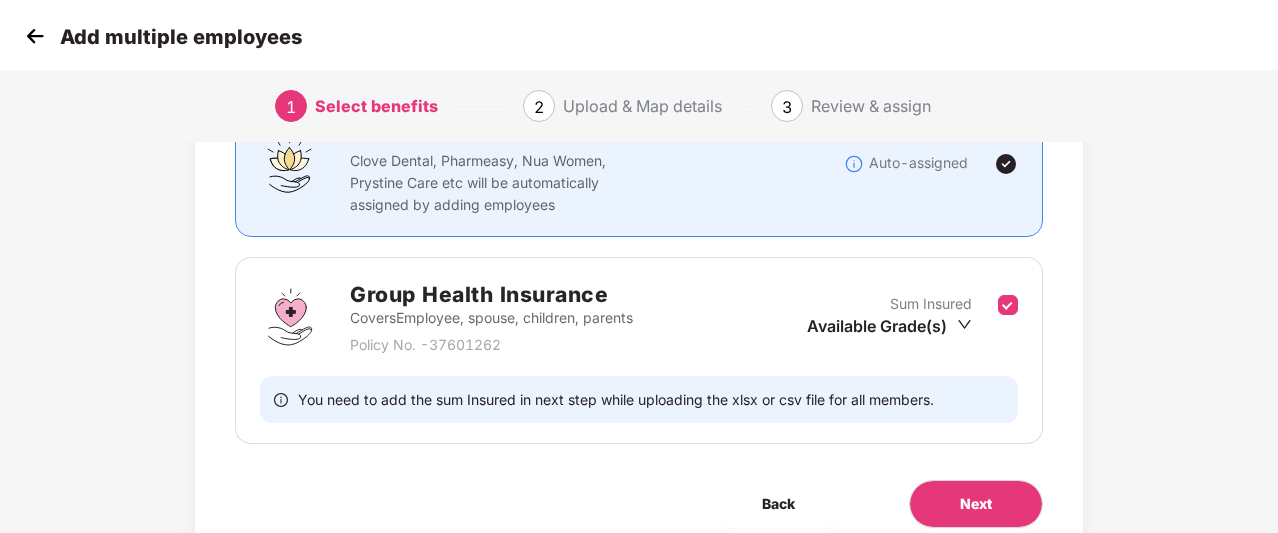 scroll, scrollTop: 204, scrollLeft: 2, axis: both 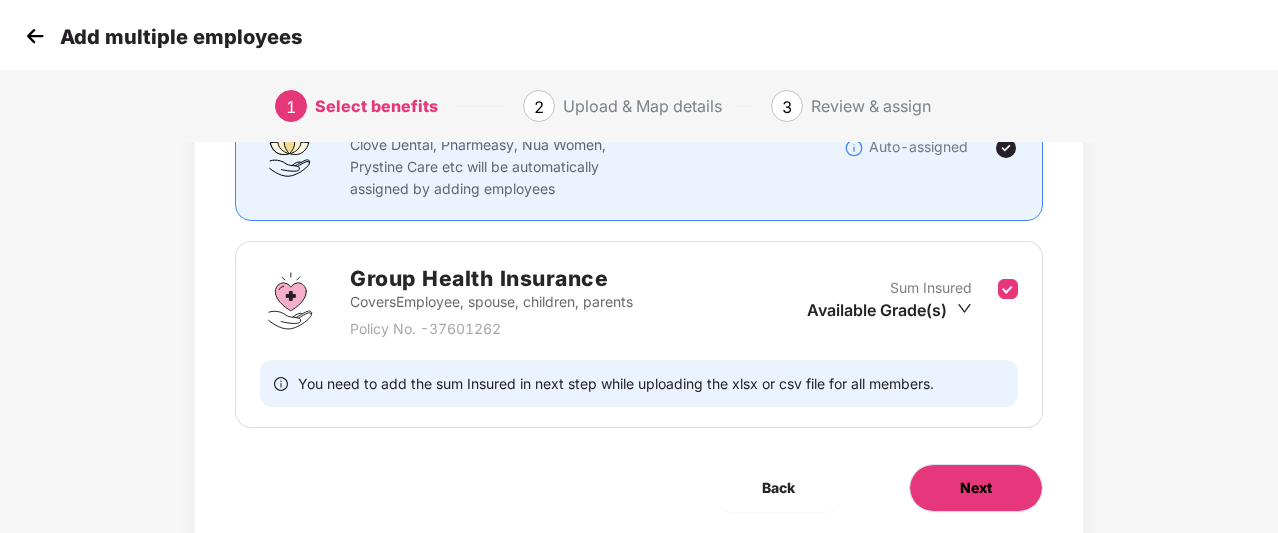 click on "Next" at bounding box center [976, 488] 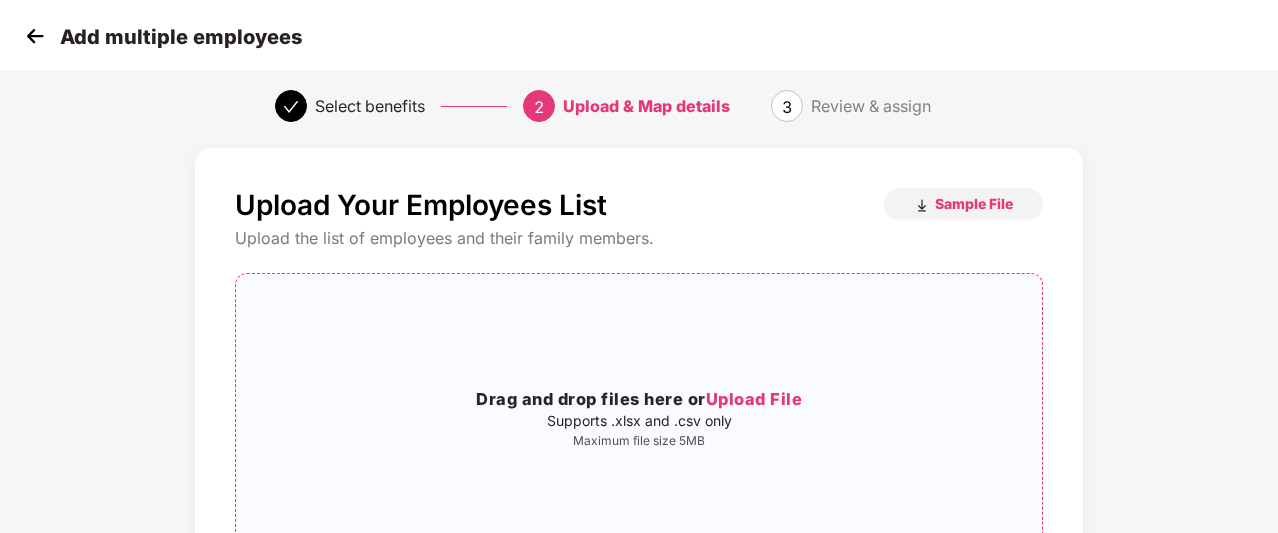 scroll, scrollTop: 0, scrollLeft: 2, axis: horizontal 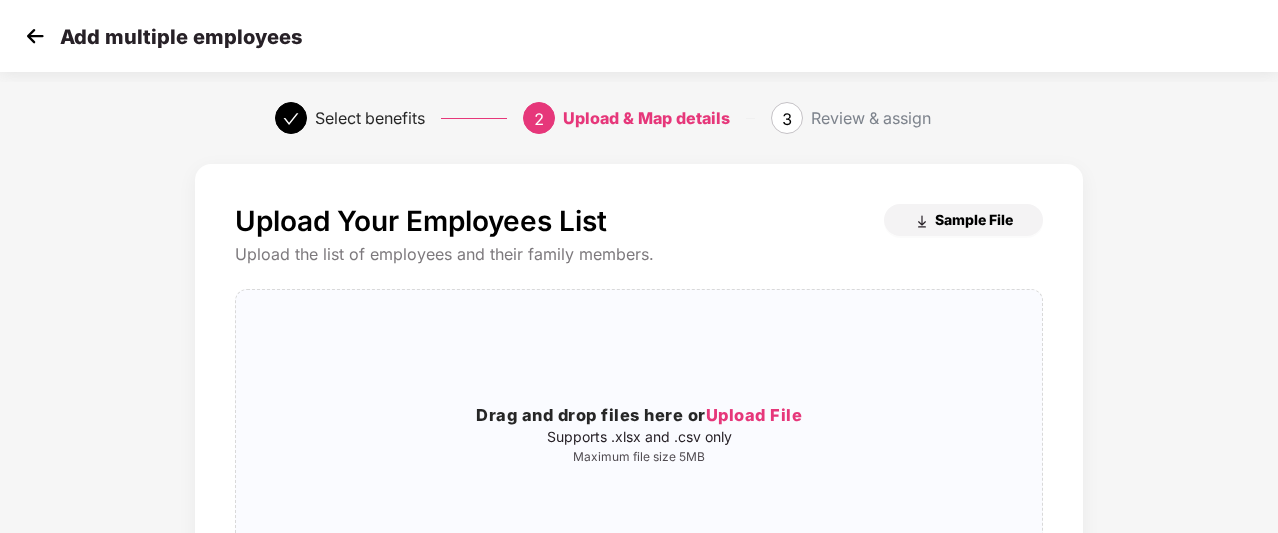 click on "Sample File" at bounding box center (963, 220) 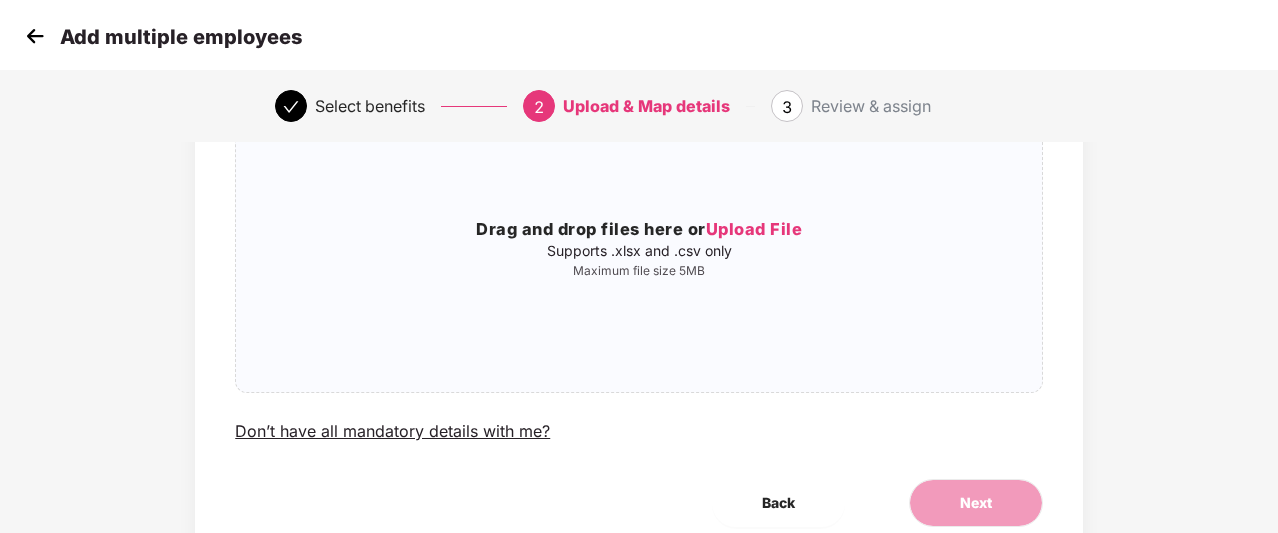 scroll, scrollTop: 189, scrollLeft: 2, axis: both 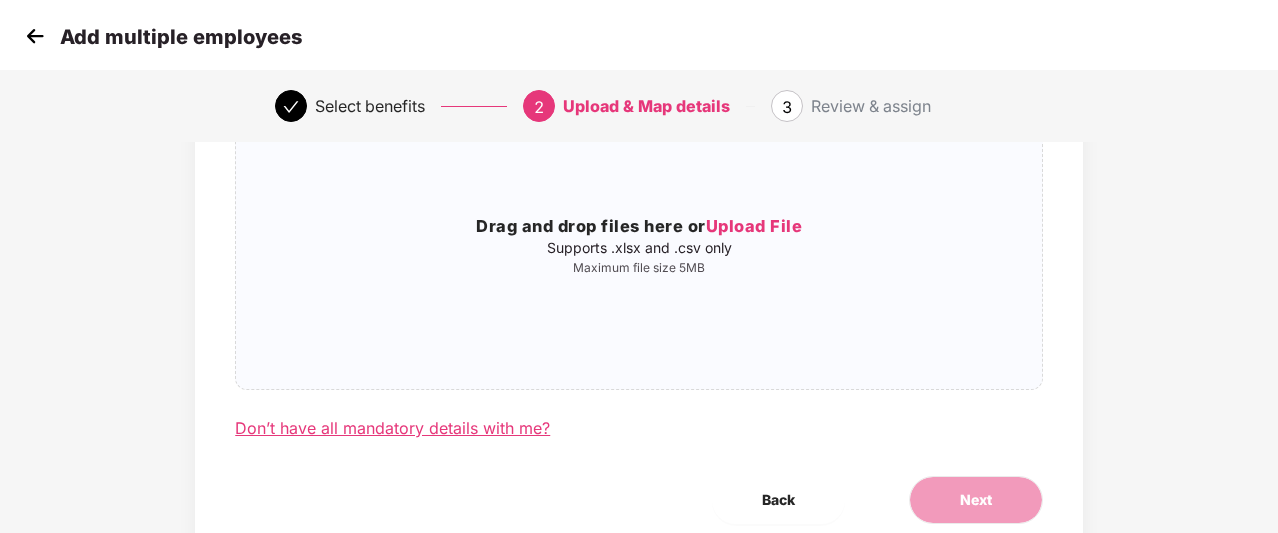 click on "Don’t have all mandatory details with me?" at bounding box center [392, 428] 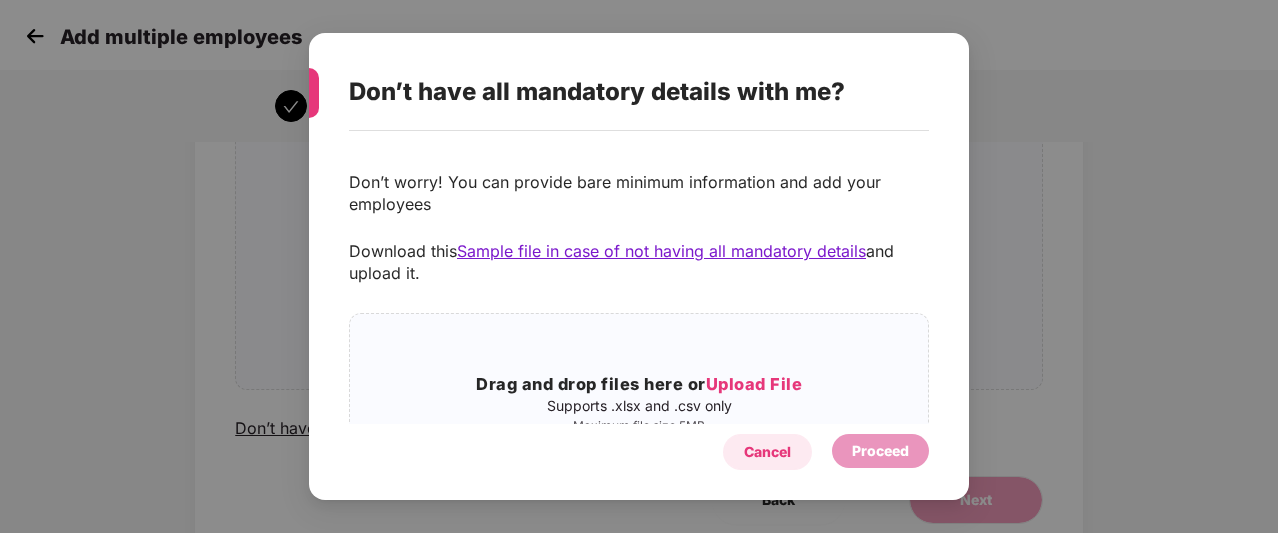 click on "Cancel" at bounding box center (767, 452) 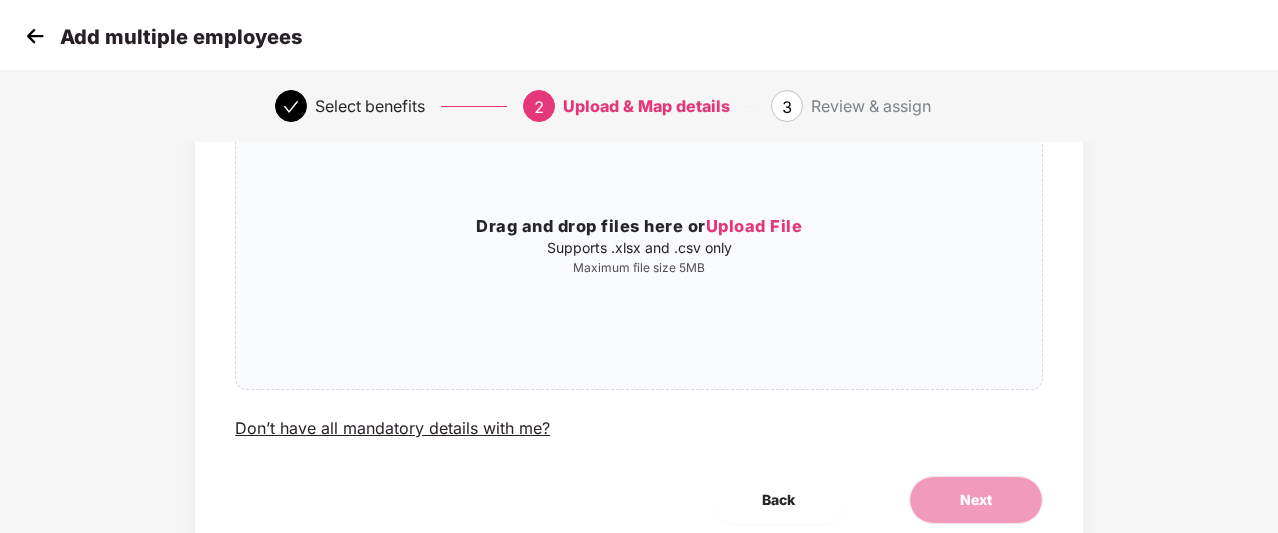 click at bounding box center [35, 36] 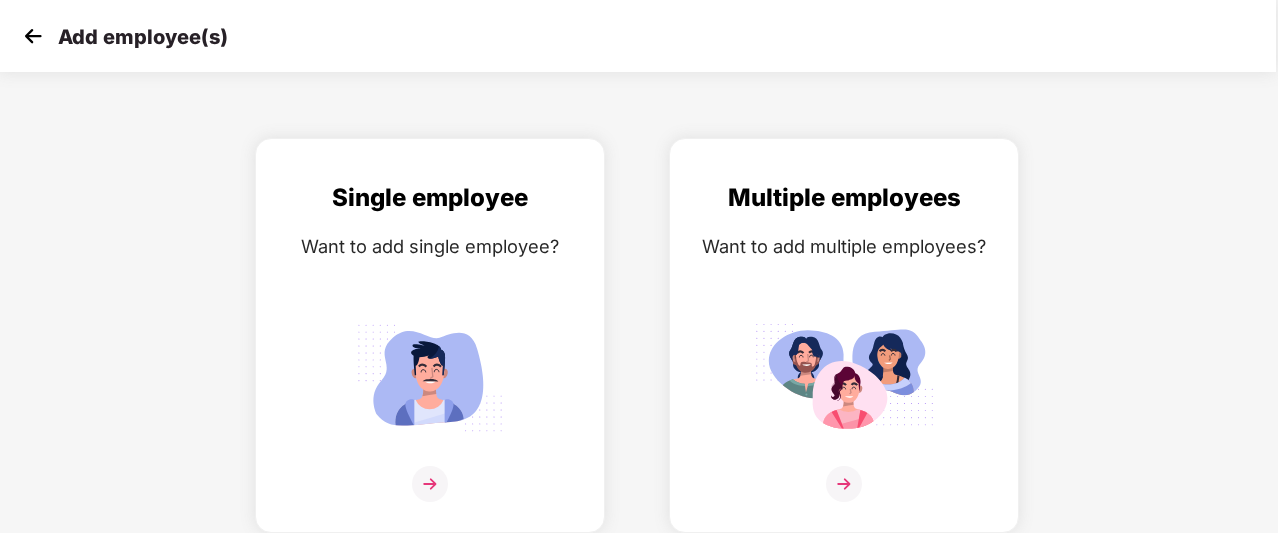 scroll, scrollTop: 0, scrollLeft: 10, axis: horizontal 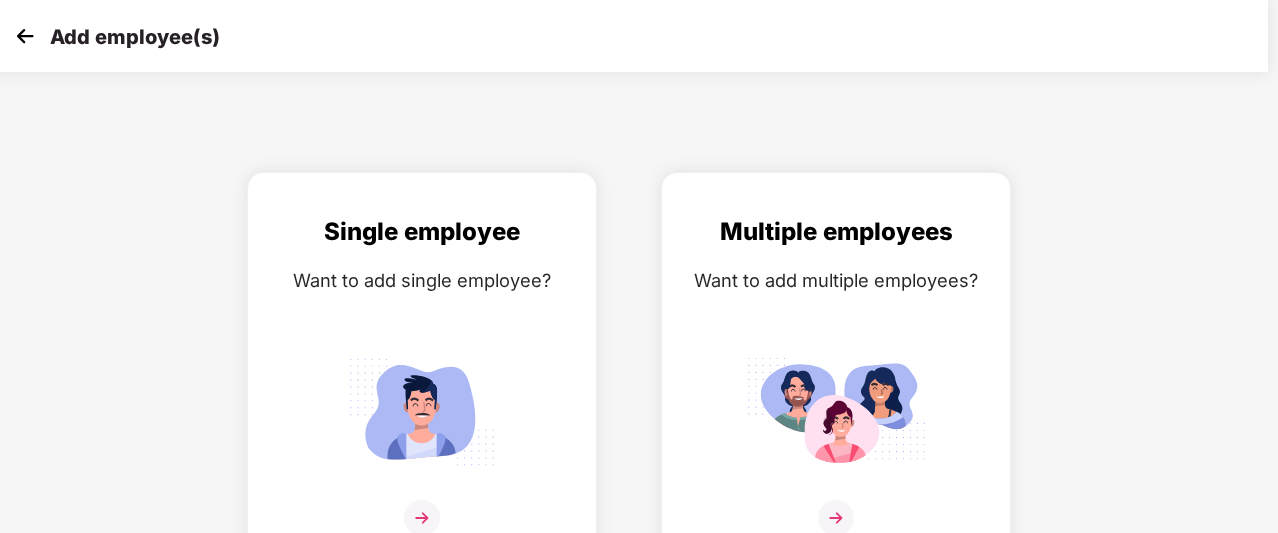 click at bounding box center (25, 36) 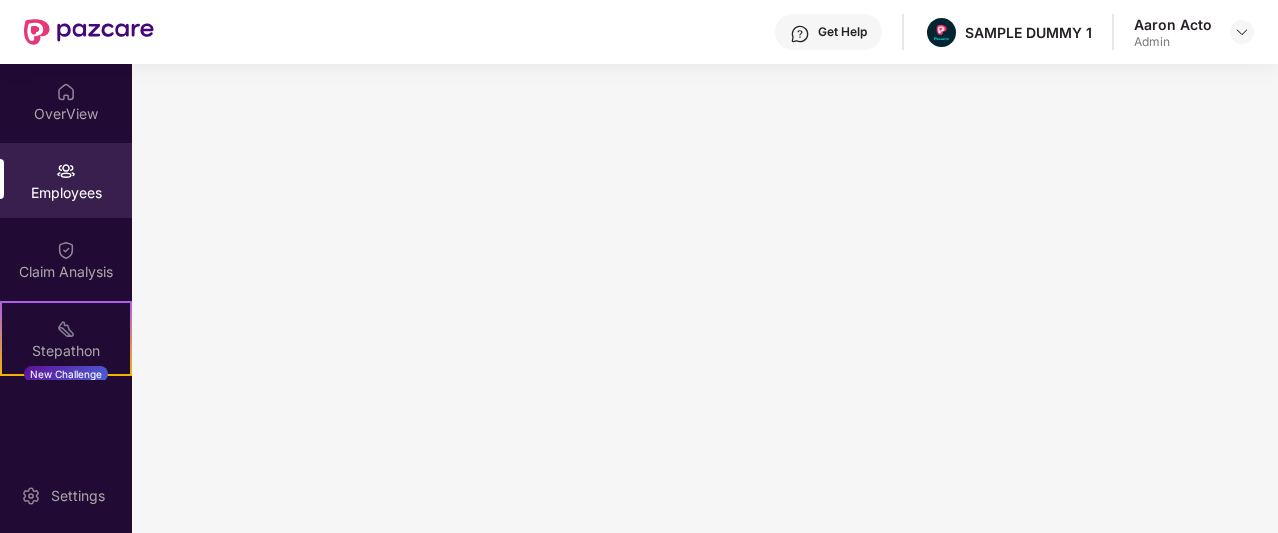 scroll, scrollTop: 0, scrollLeft: 0, axis: both 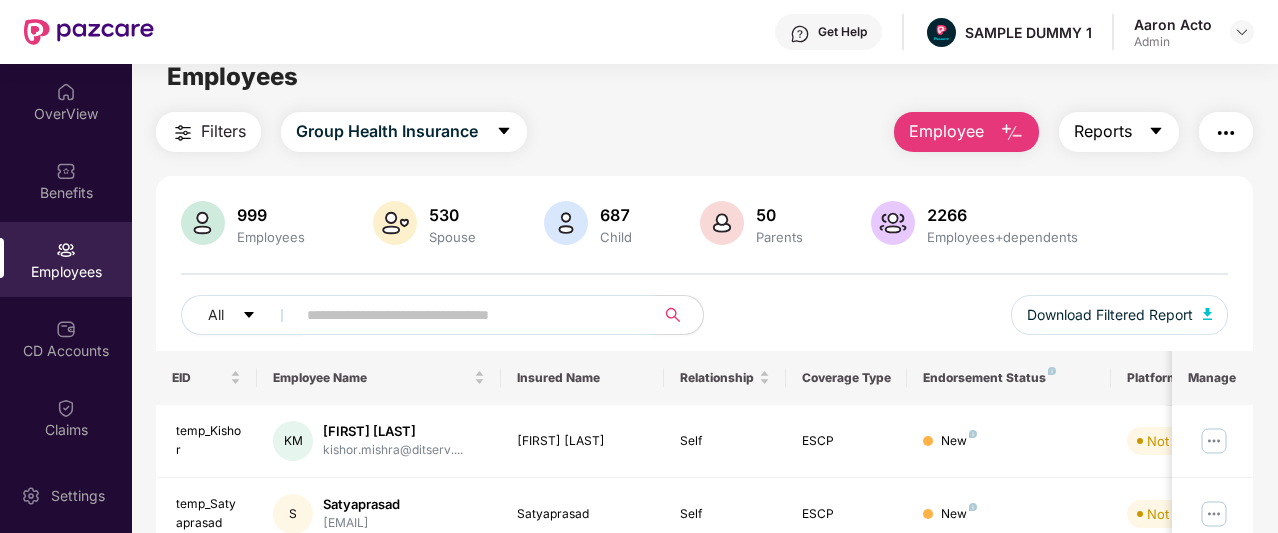 click on "Reports" at bounding box center (1119, 132) 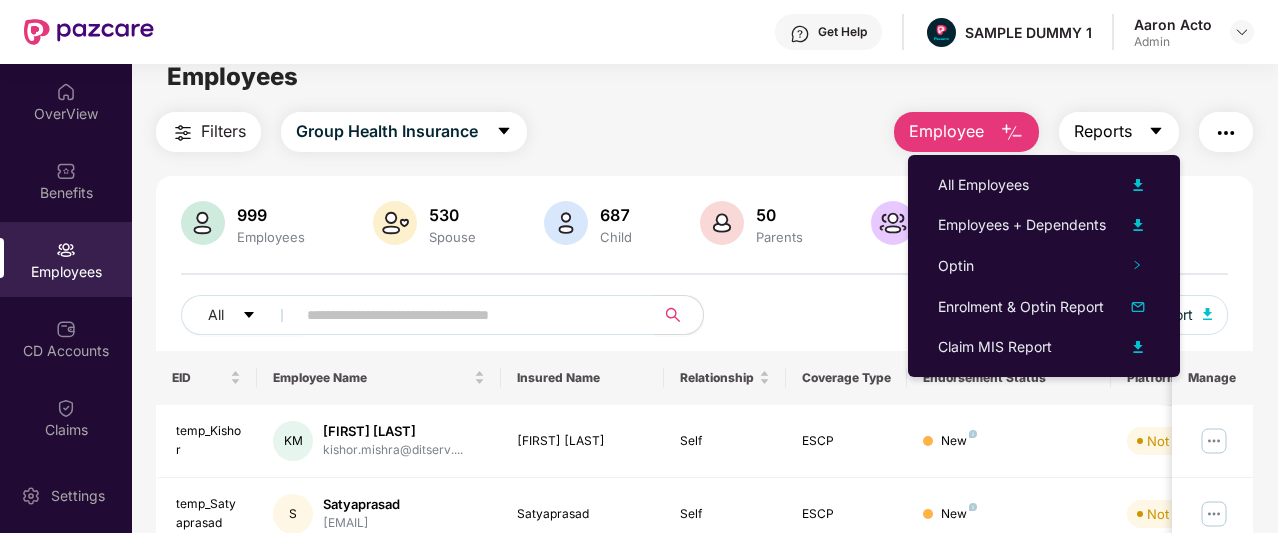 click 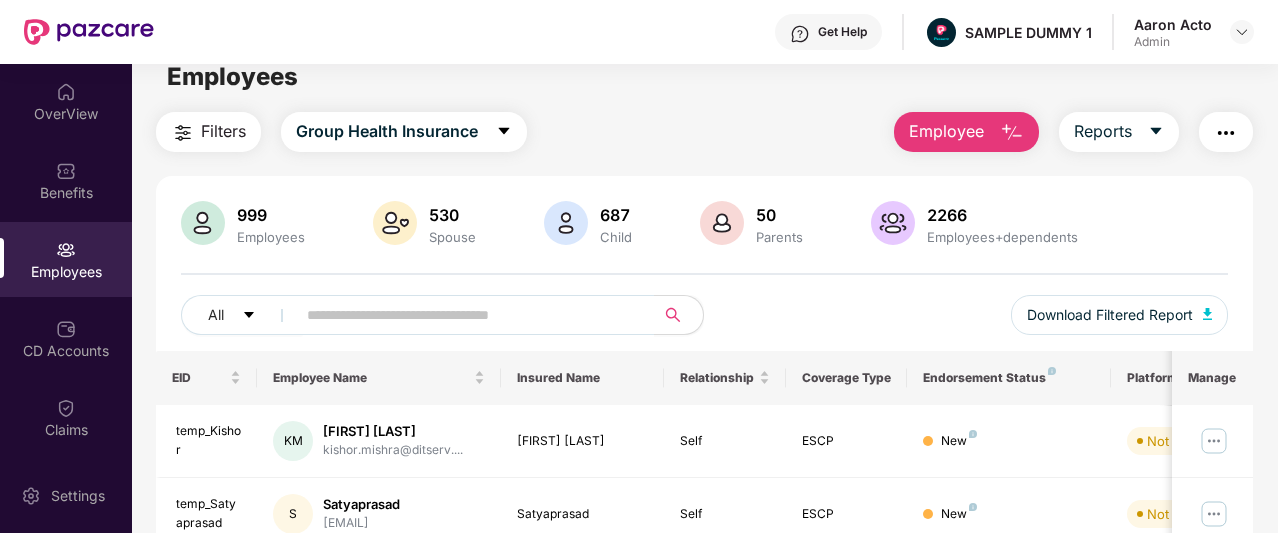 click at bounding box center (1226, 133) 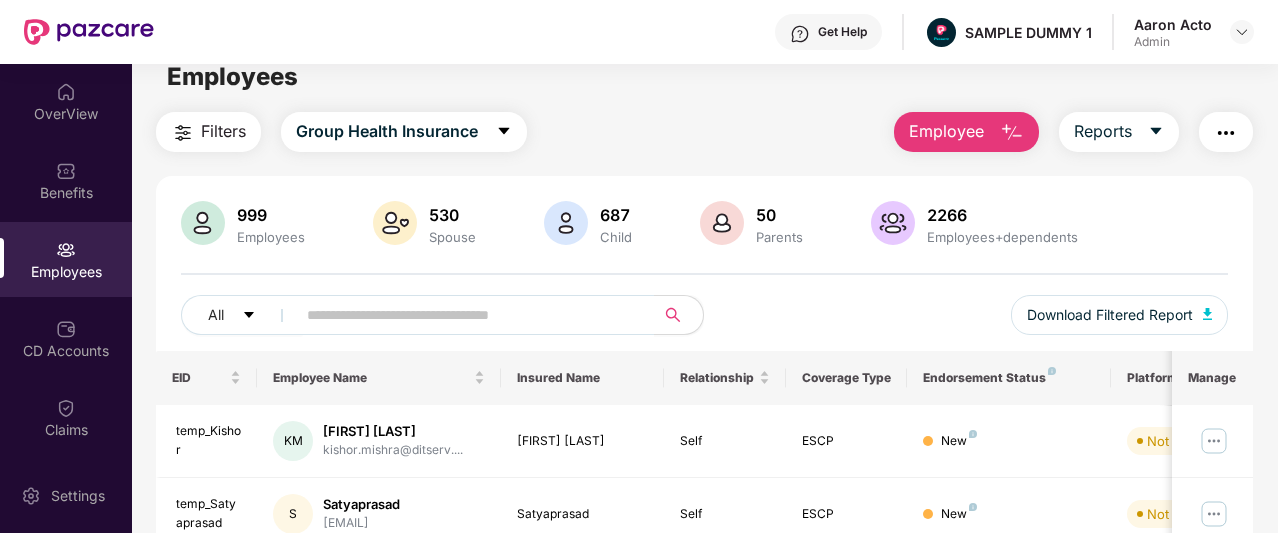 click on "Filters Group Health Insurance Employee  Reports [NUMBER] Employees [NUMBER] Spouse [NUMBER] Child [NUMBER] Parents [NUMBER] Employees+dependents All Download Filtered Report EID Employee Name Insured Name Relationship Coverage Type Endorsement Status Platform Status Joining Date Manage                   temp_[FIRST] [INITIALS] [FIRST] [LAST]   [EMAIL] [FIRST] [LAST]  Self ESCP New Not Verified [DATE] temp_[FIRST] [INITIALS] [FIRST] [LAST]   [EMAIL] [FIRST] [LAST]  Self ESCP New Not Verified [DATE] temp_[FIRST] [INITIALS] [FIRST] [LAST]   [EMAIL] [FIRST] [LAST]  Self ESCP New Not Verified [DATE] temp_[FIRST] [INITIALS] [FIRST] [LAST]   [EMAIL] [FIRST] [LAST]  Self ESCP New Not Verified [DATE] temp_[FIRST] [INITIALS] [FIRST] [LAST]   [EMAIL] [FIRST] [LAST]  Self ESCP New Not Verified [DATE] temp_[FIRST] [INITIALS] [FIRST] [LAST]   [EMAIL] Self" at bounding box center (704, 659) 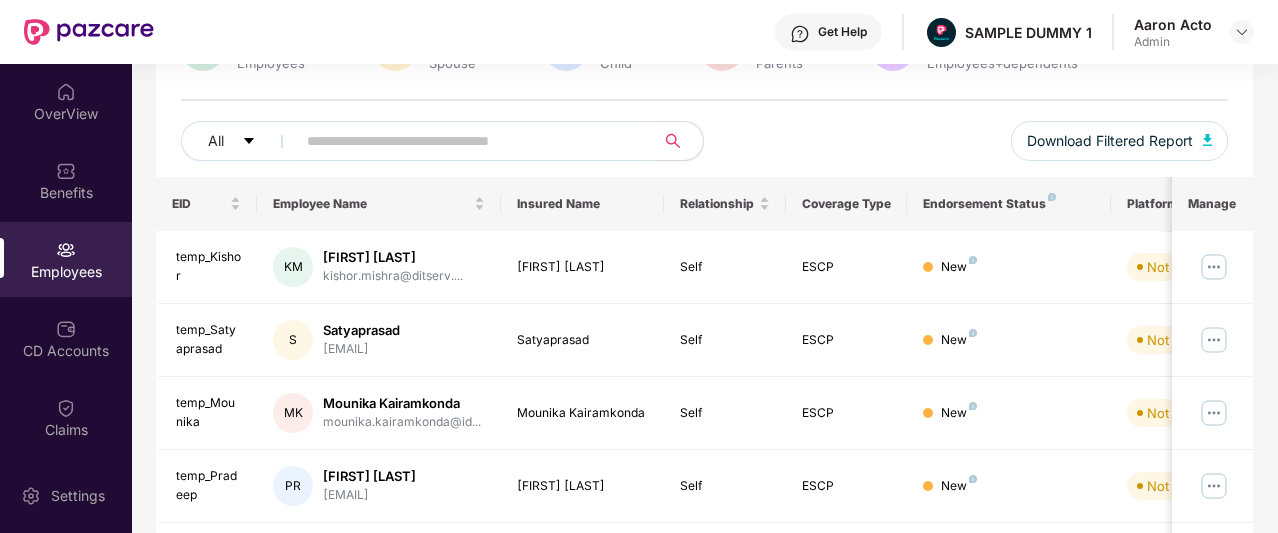 scroll, scrollTop: 202, scrollLeft: 0, axis: vertical 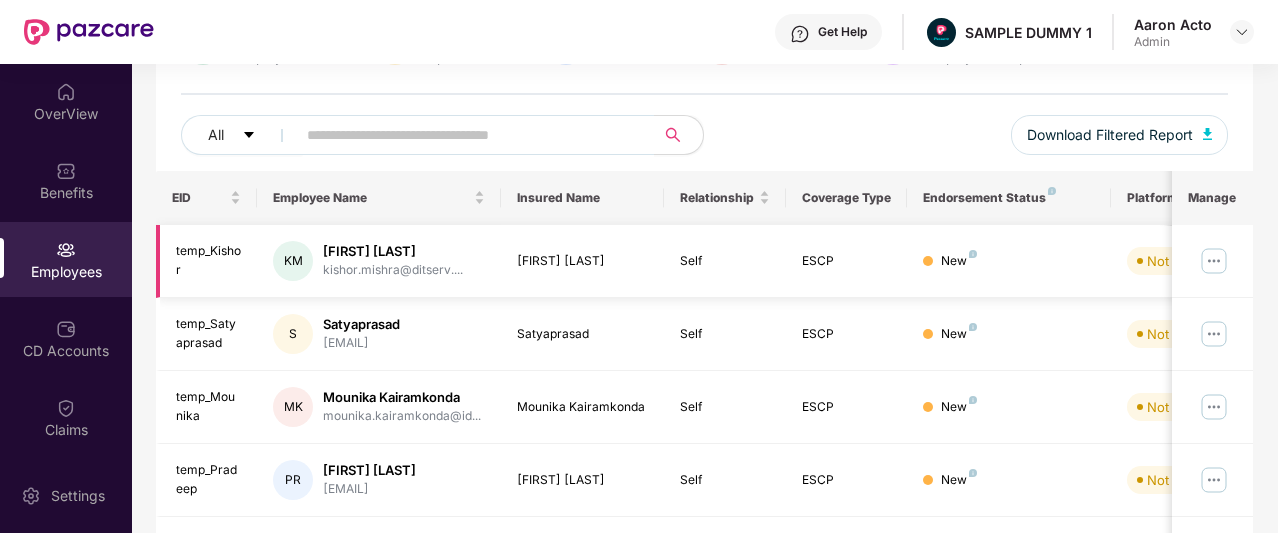 click at bounding box center [1214, 261] 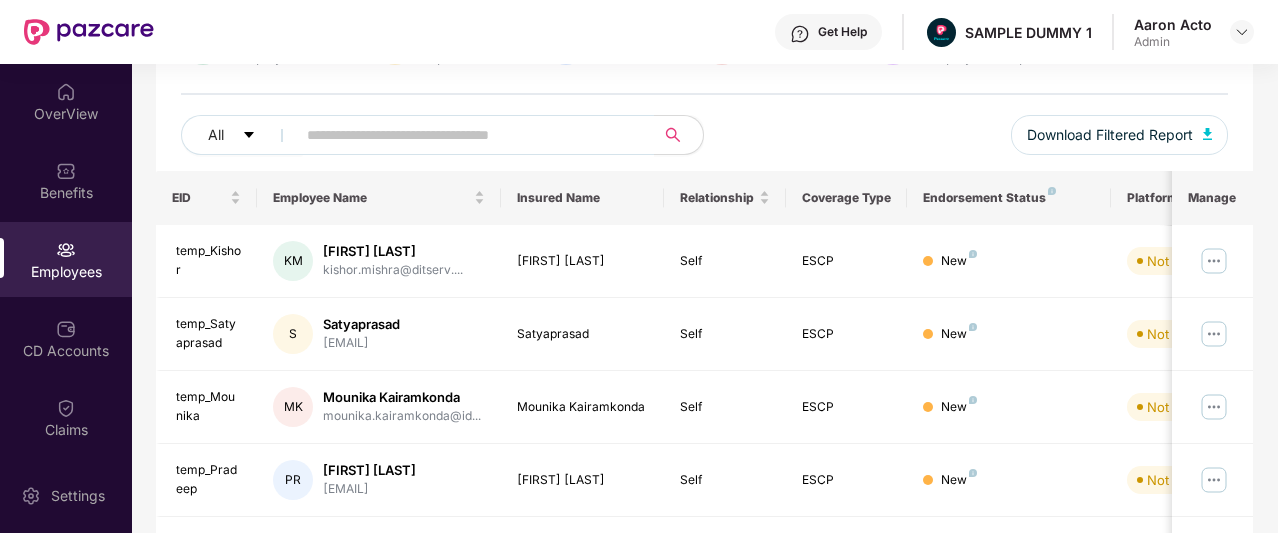 click on "All Download Filtered Report" at bounding box center [704, 143] 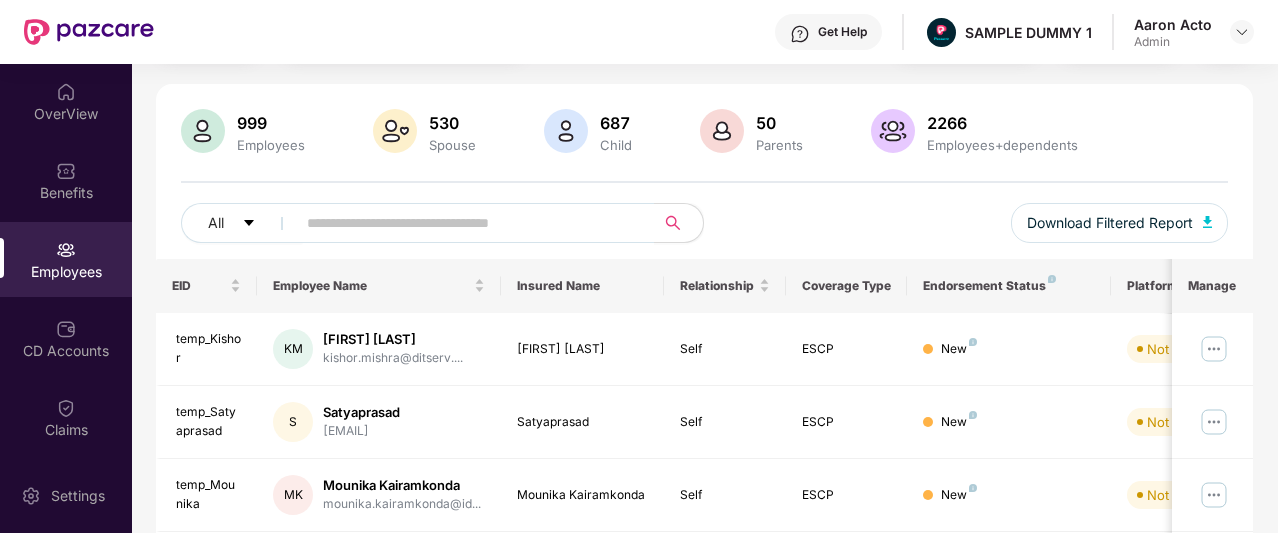 scroll, scrollTop: 96, scrollLeft: 0, axis: vertical 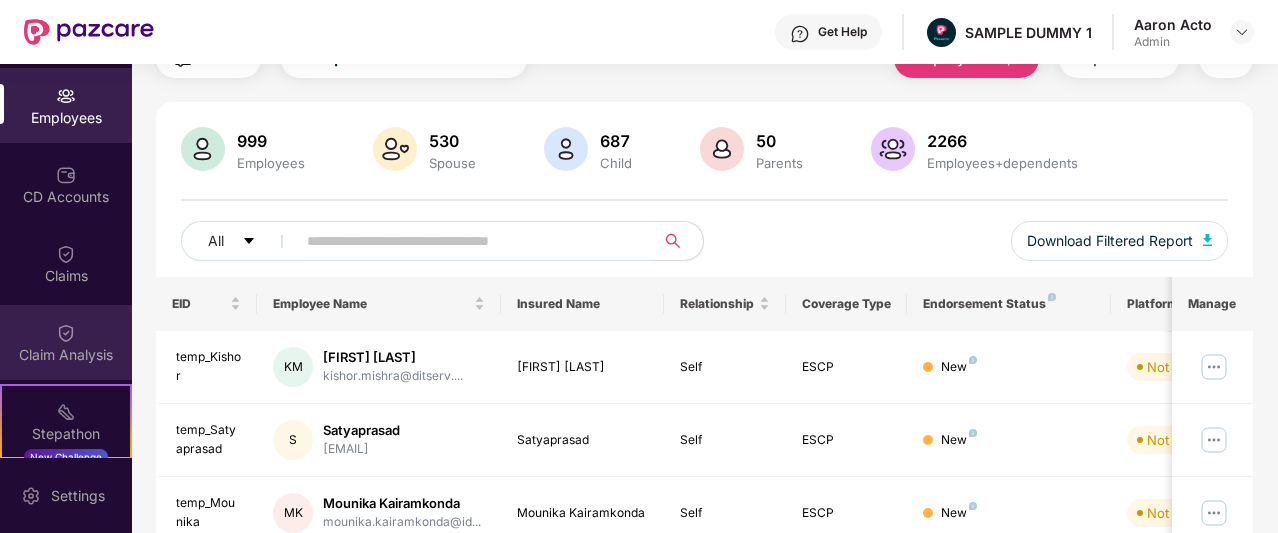 click on "Claim Analysis" at bounding box center [66, 355] 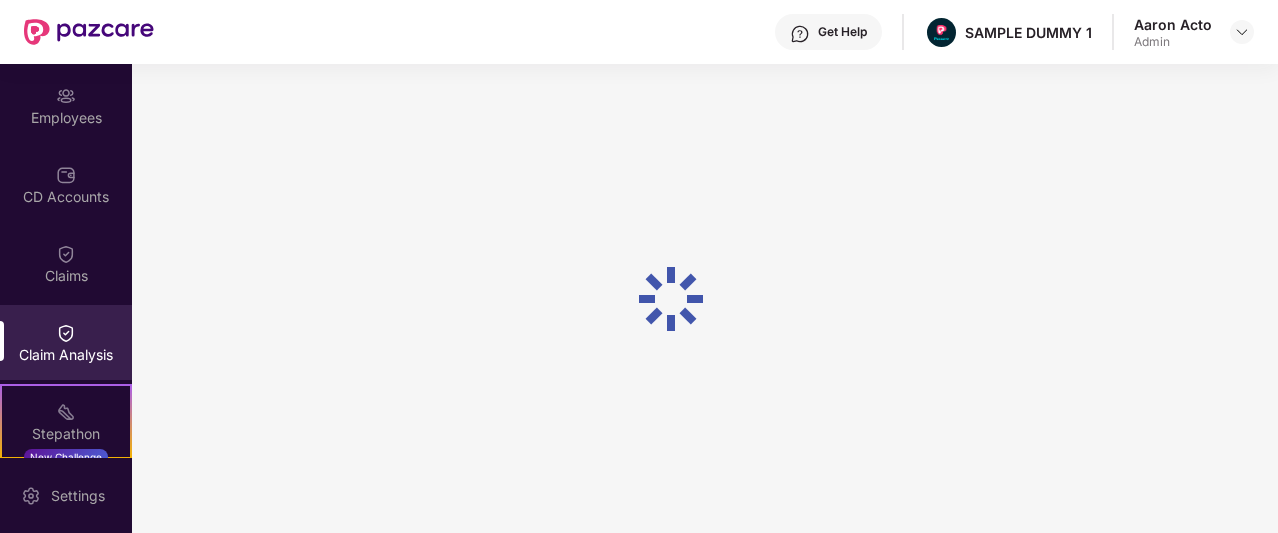 scroll, scrollTop: 0, scrollLeft: 0, axis: both 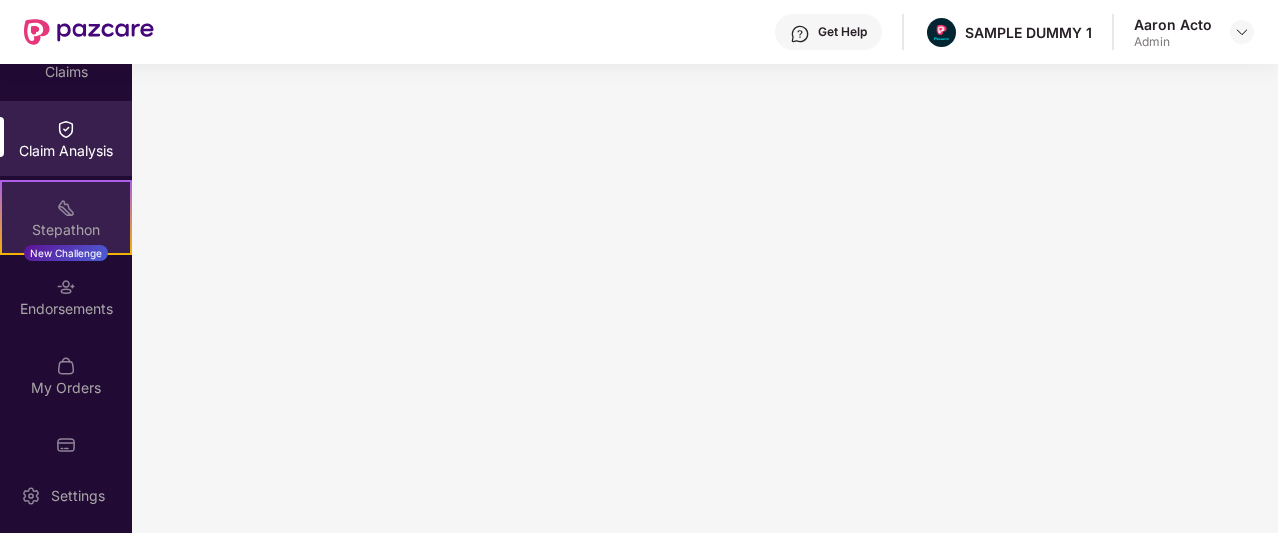 click on "Stepathon New Challenge" at bounding box center [66, 217] 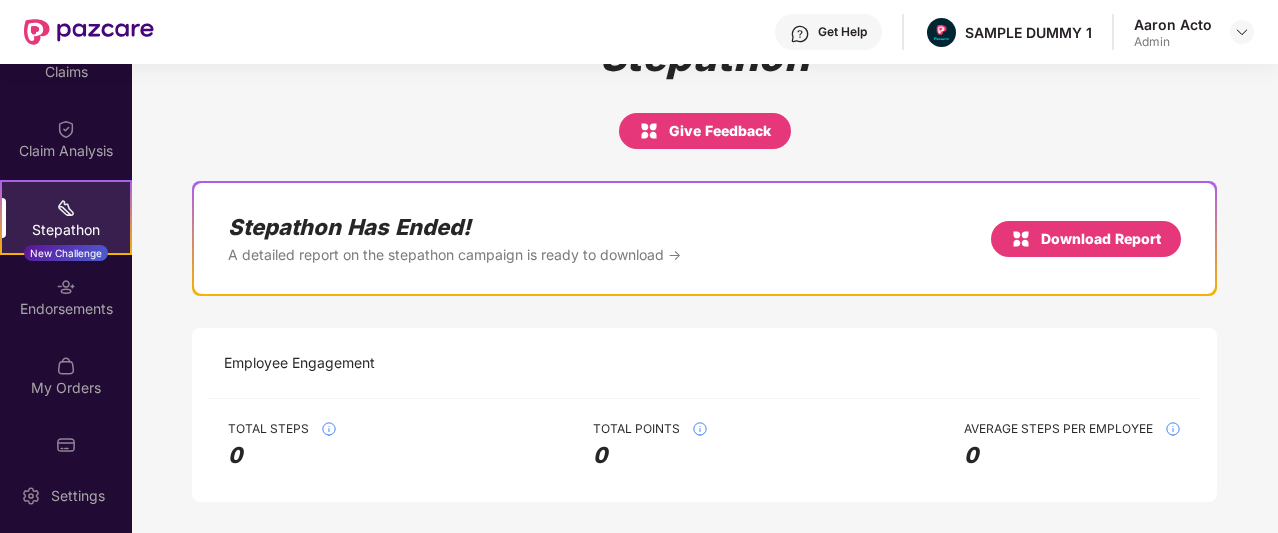 scroll, scrollTop: 62, scrollLeft: 0, axis: vertical 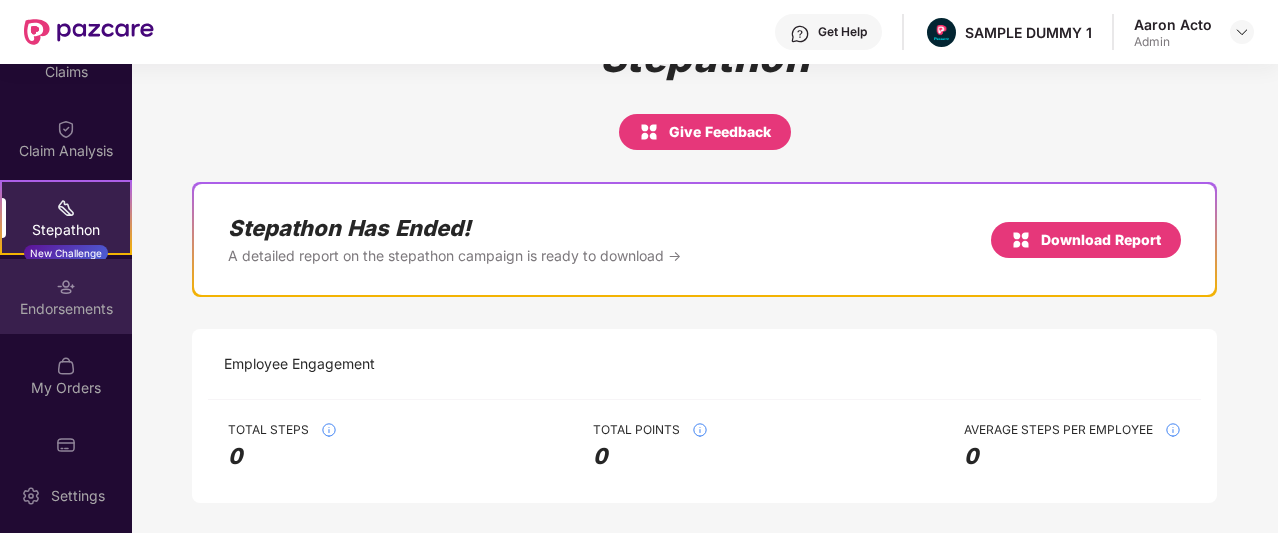 click on "Endorsements" at bounding box center (66, 296) 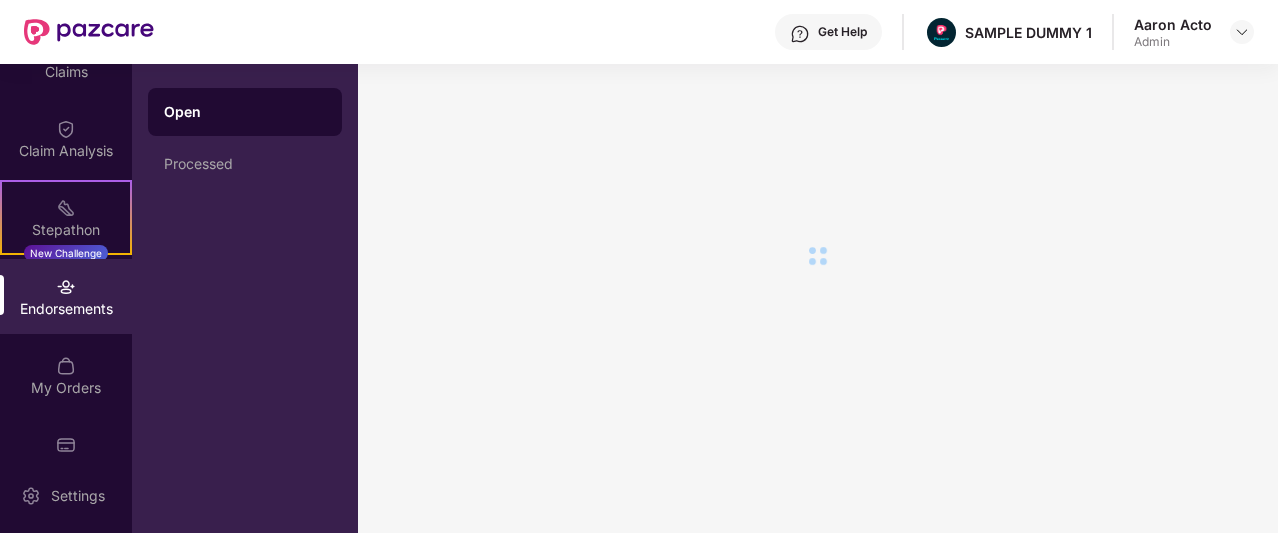 scroll, scrollTop: 0, scrollLeft: 0, axis: both 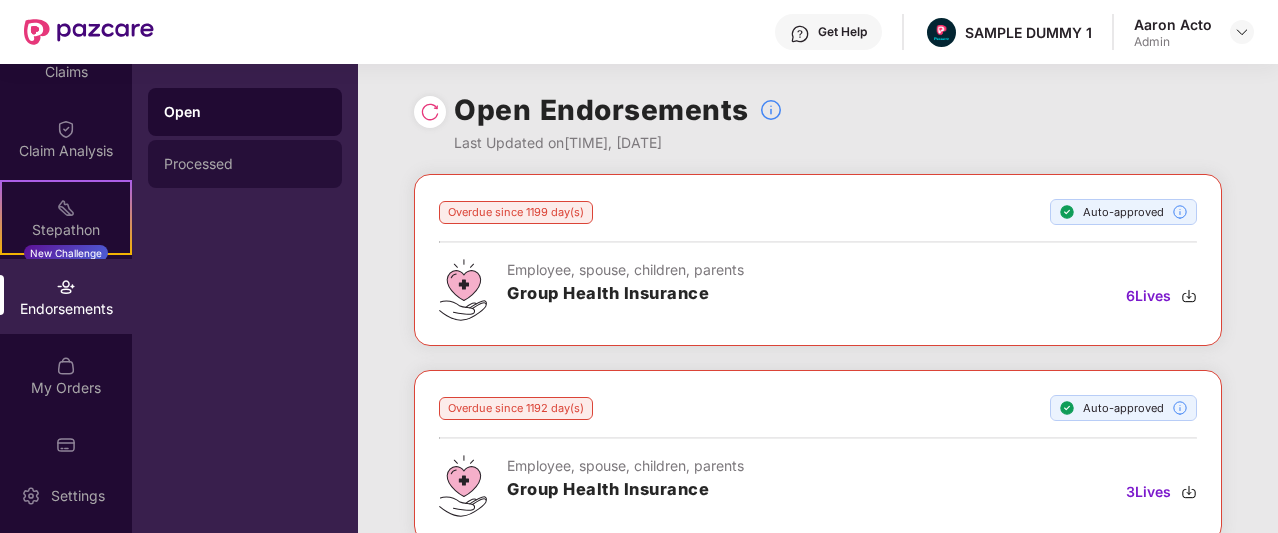 click on "Processed" at bounding box center [245, 164] 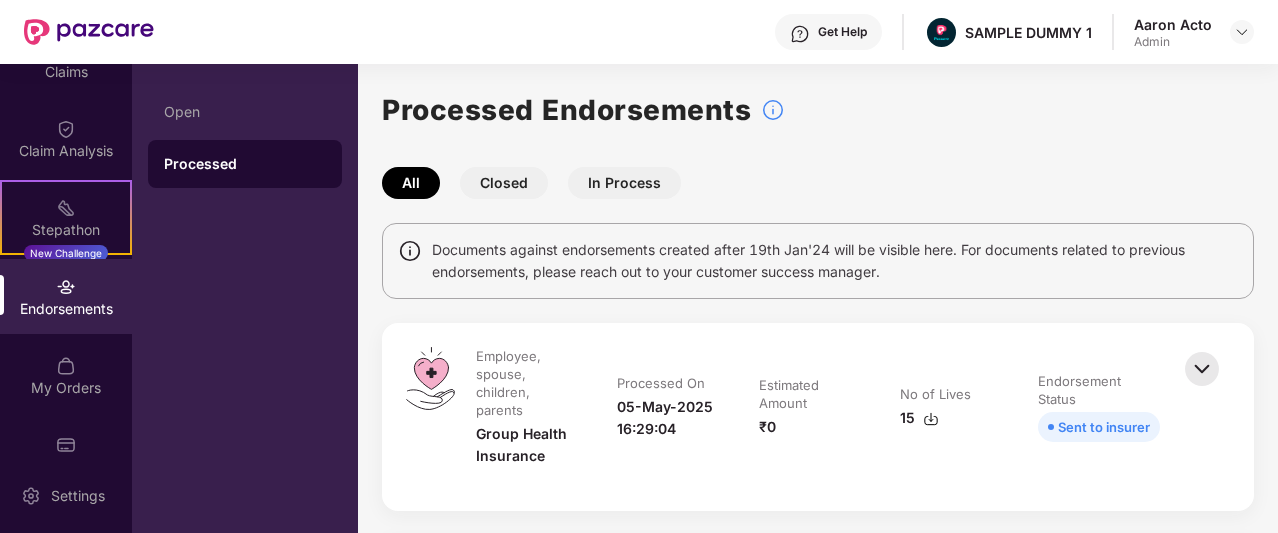 scroll, scrollTop: 394, scrollLeft: 0, axis: vertical 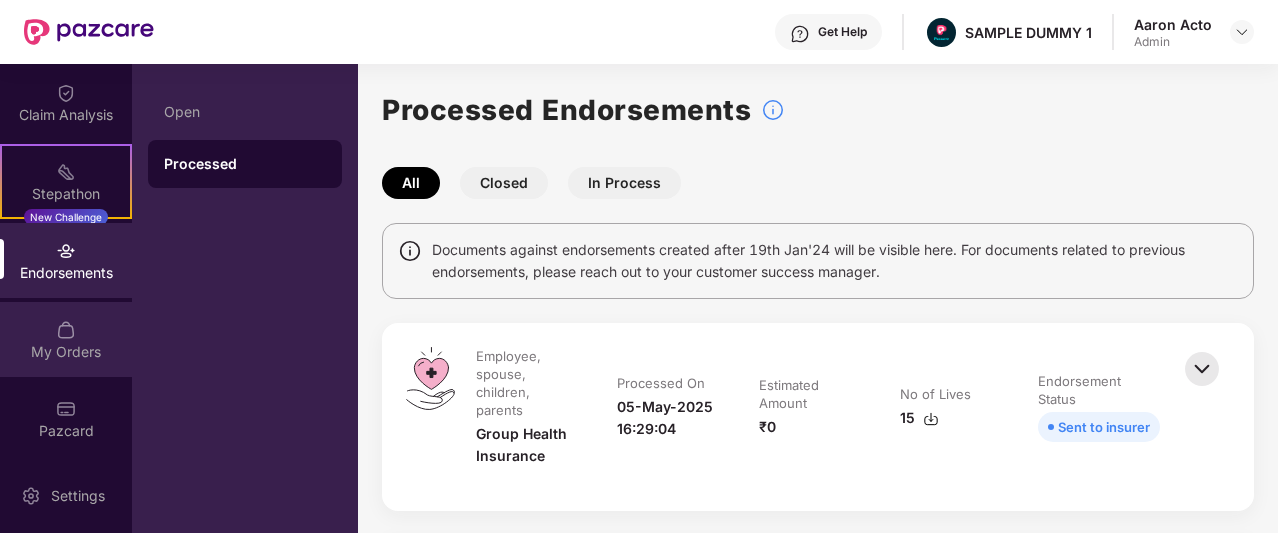 click on "My Orders" at bounding box center (66, 352) 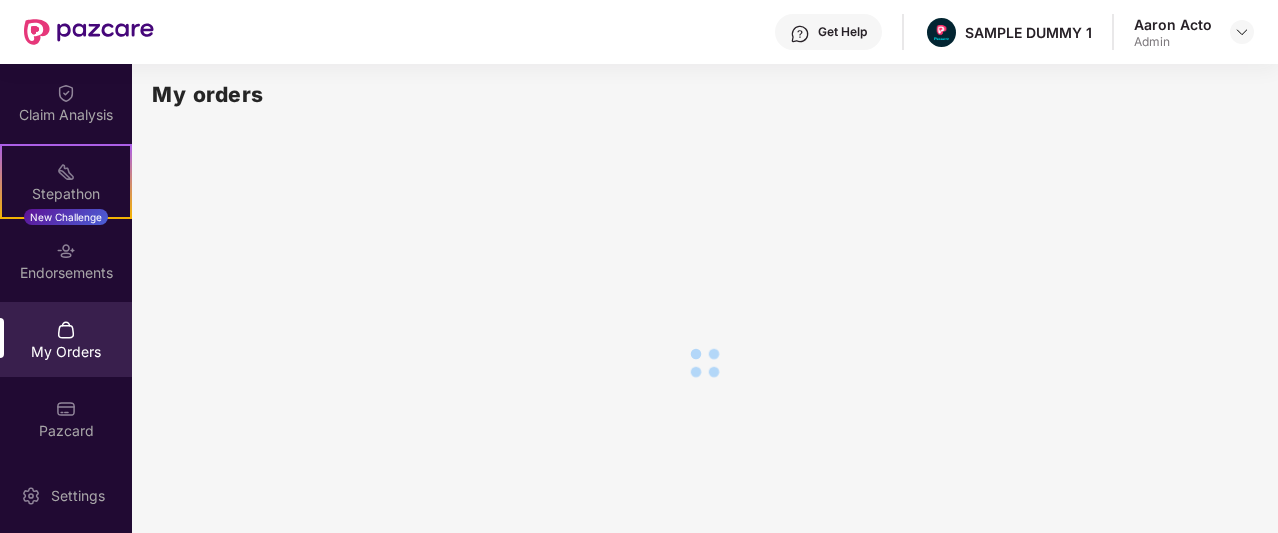 scroll, scrollTop: 0, scrollLeft: 0, axis: both 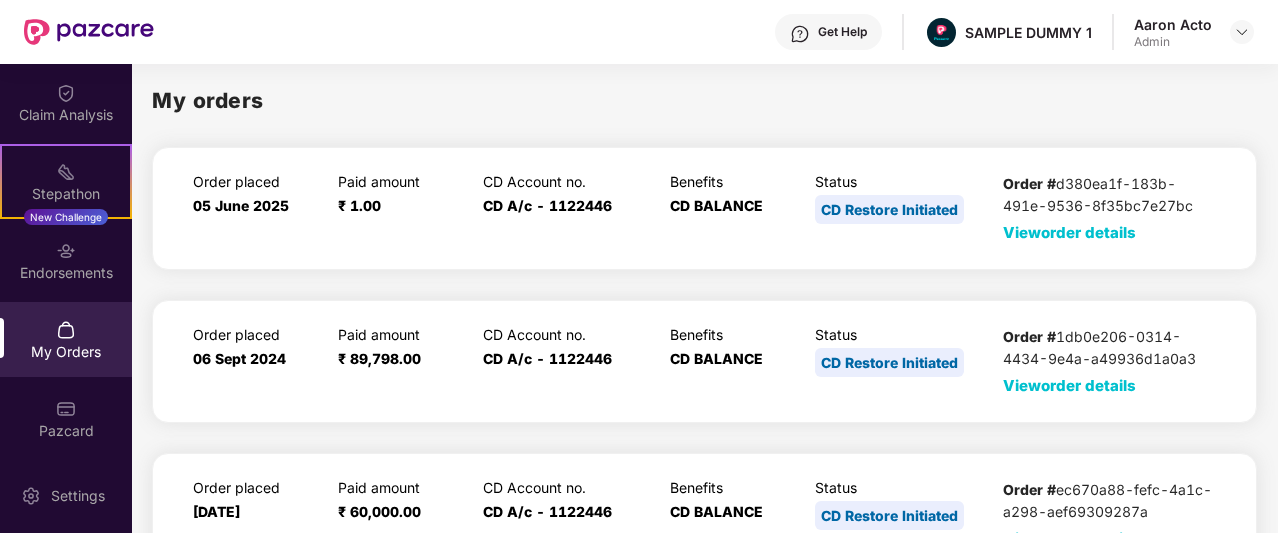 click on "View  order details" at bounding box center (1069, 232) 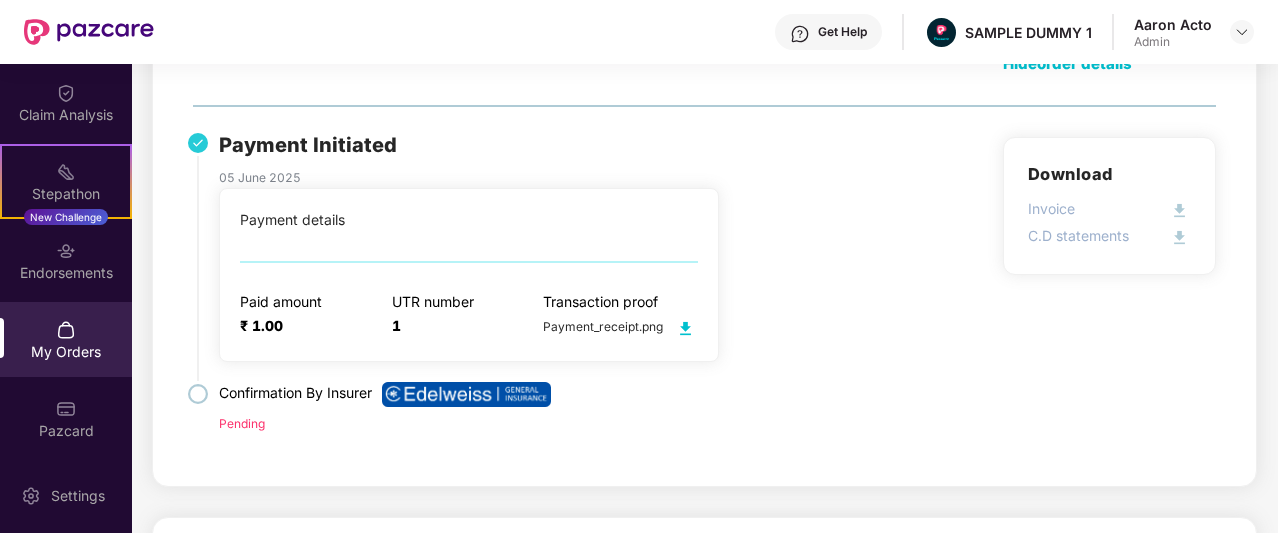 scroll, scrollTop: 170, scrollLeft: 0, axis: vertical 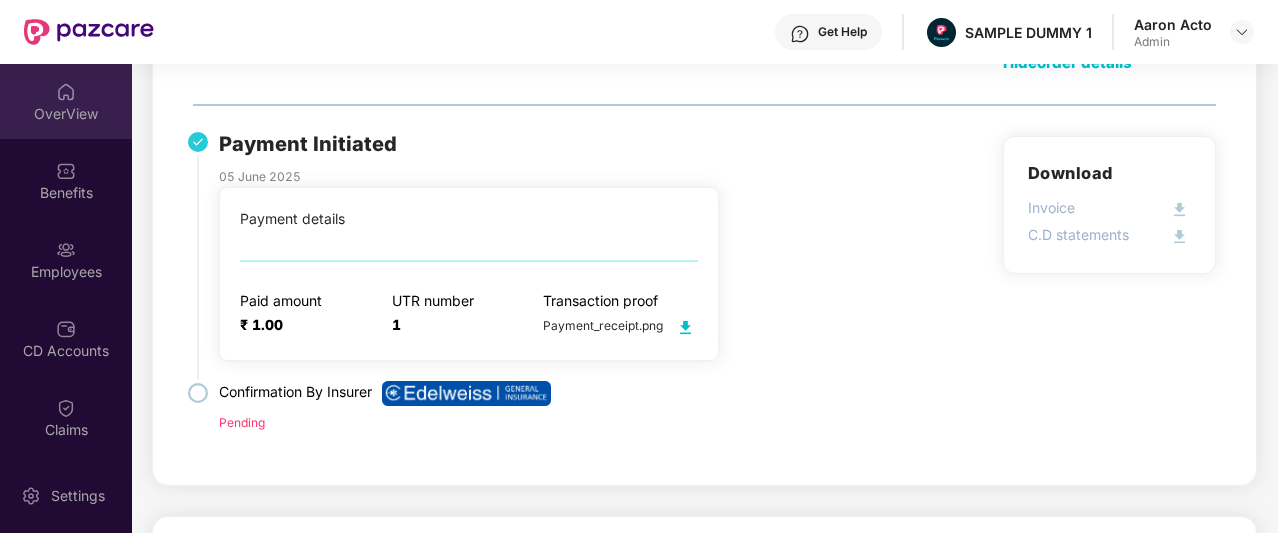 click on "OverView" at bounding box center (66, 101) 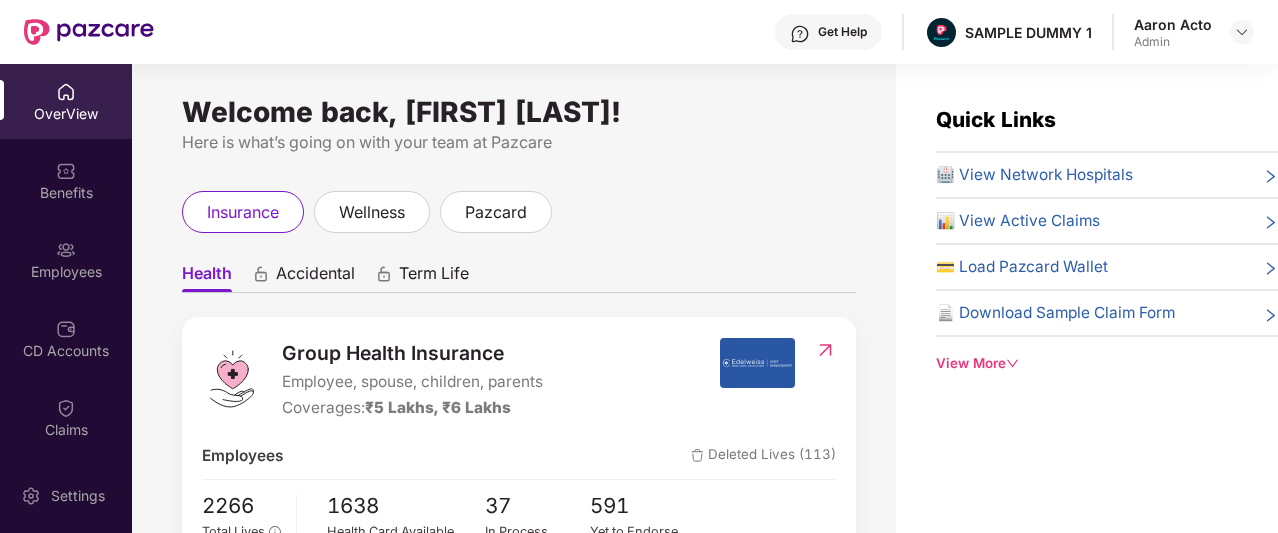 scroll, scrollTop: 1, scrollLeft: 0, axis: vertical 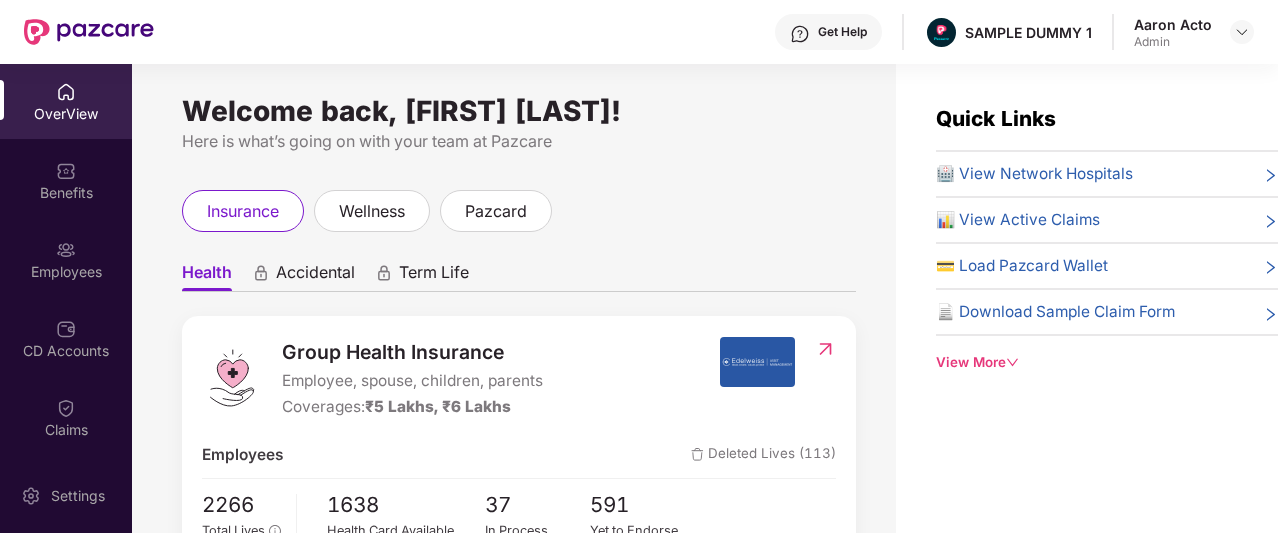 click on "View More" at bounding box center [1107, 362] 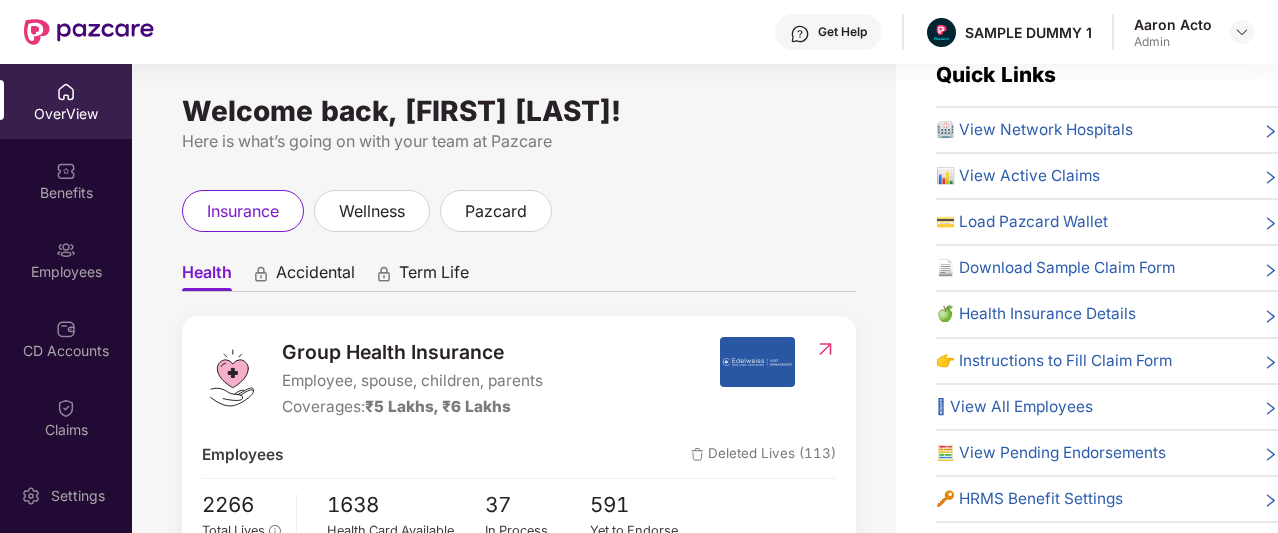 scroll, scrollTop: 42, scrollLeft: 0, axis: vertical 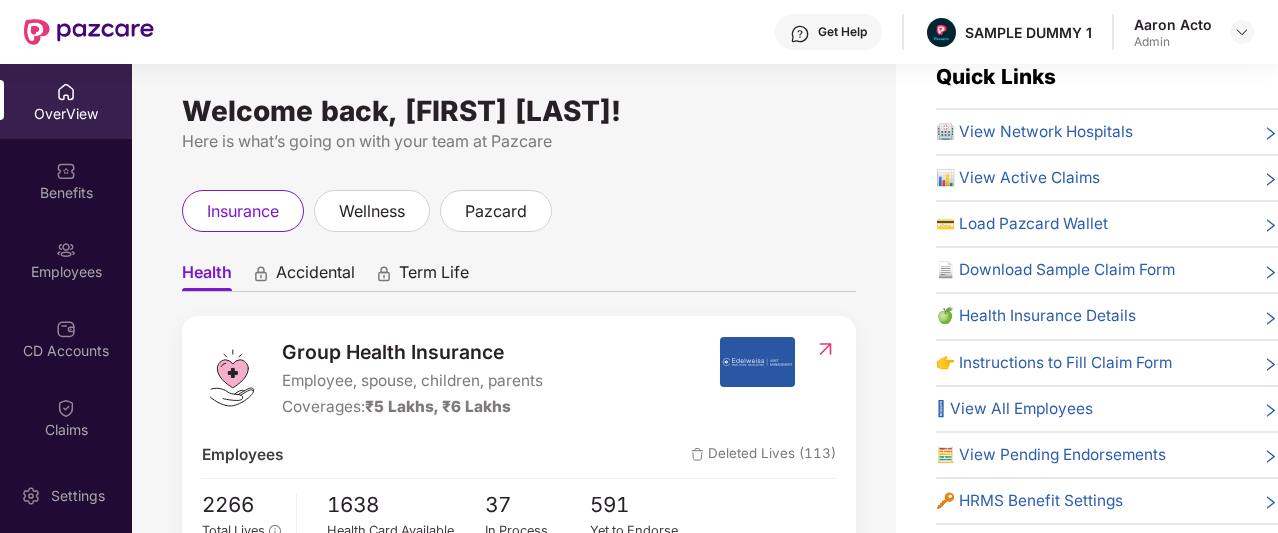 click on "🏥 View Network Hospitals" at bounding box center [1034, 132] 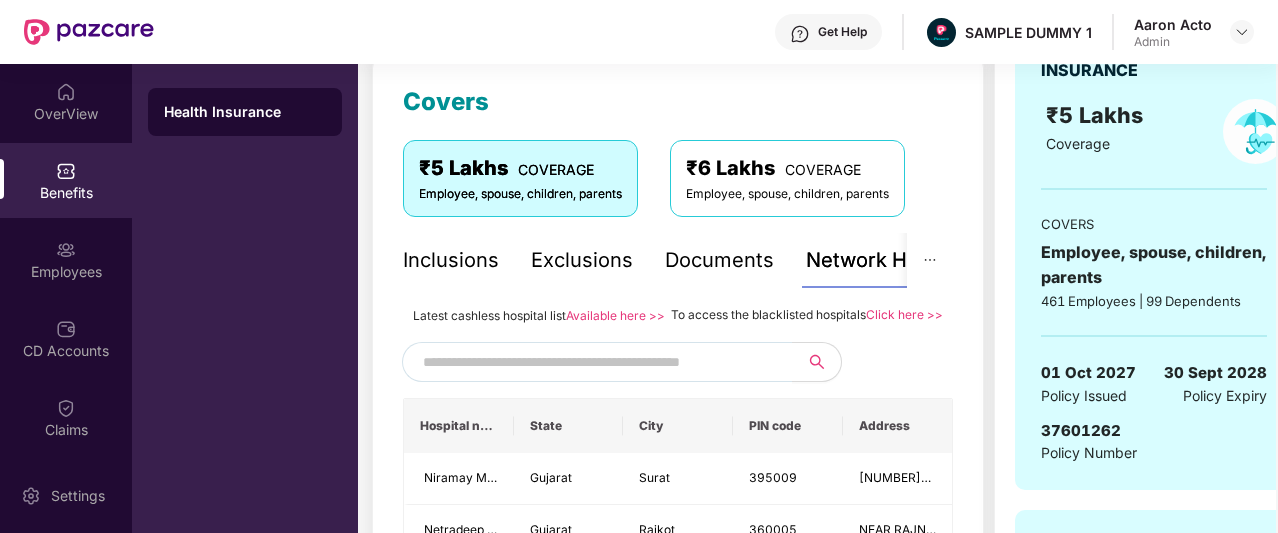 scroll, scrollTop: 287, scrollLeft: 0, axis: vertical 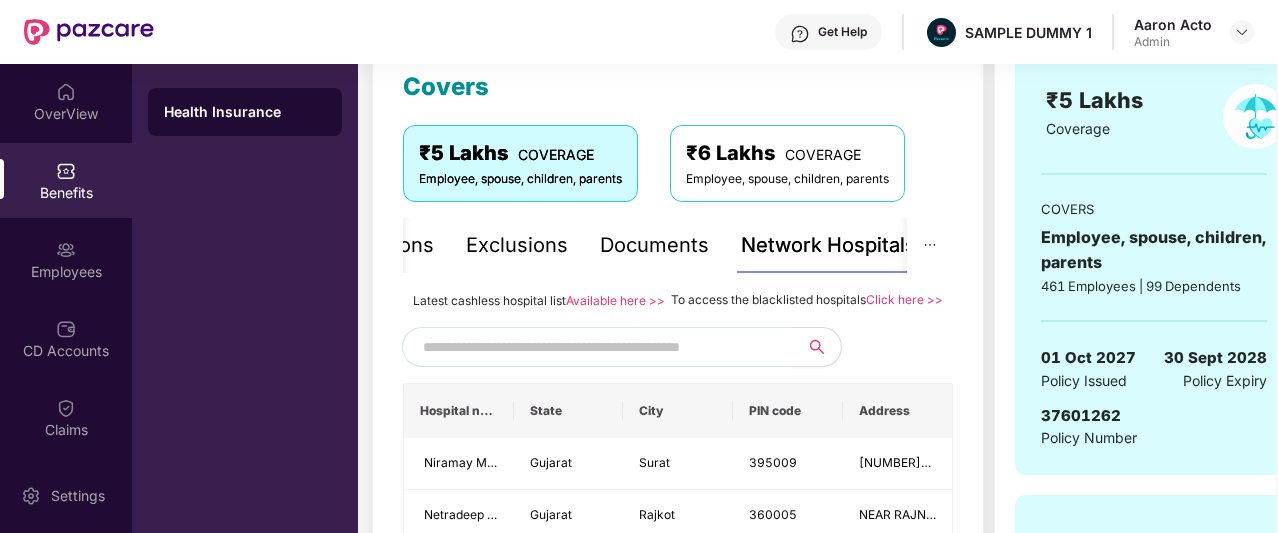 click at bounding box center [594, 347] 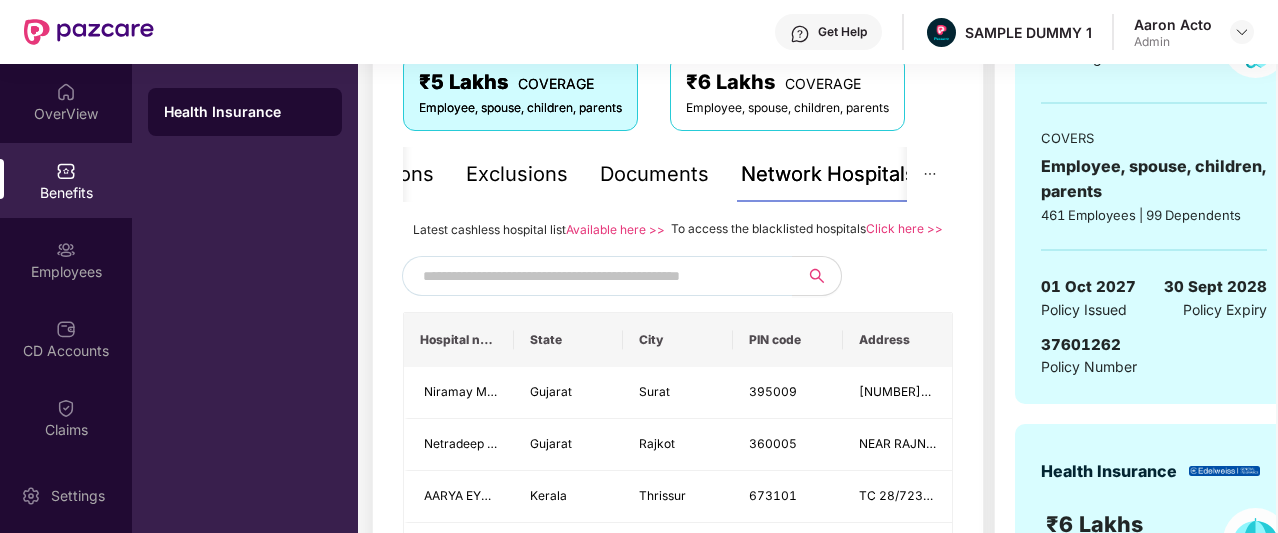 scroll, scrollTop: 365, scrollLeft: 0, axis: vertical 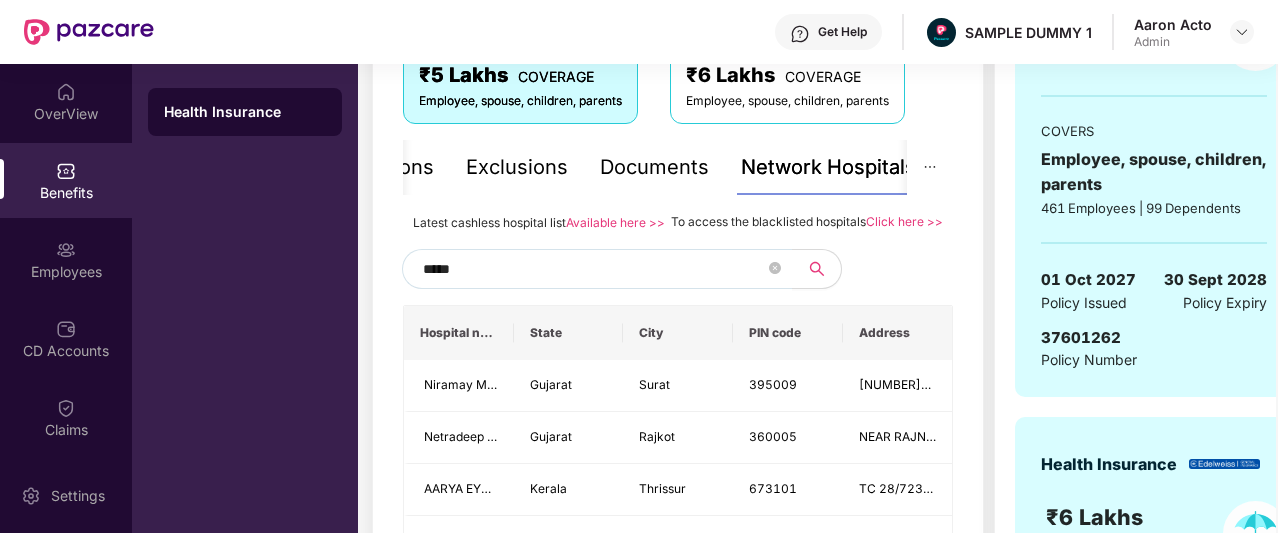 type on "******" 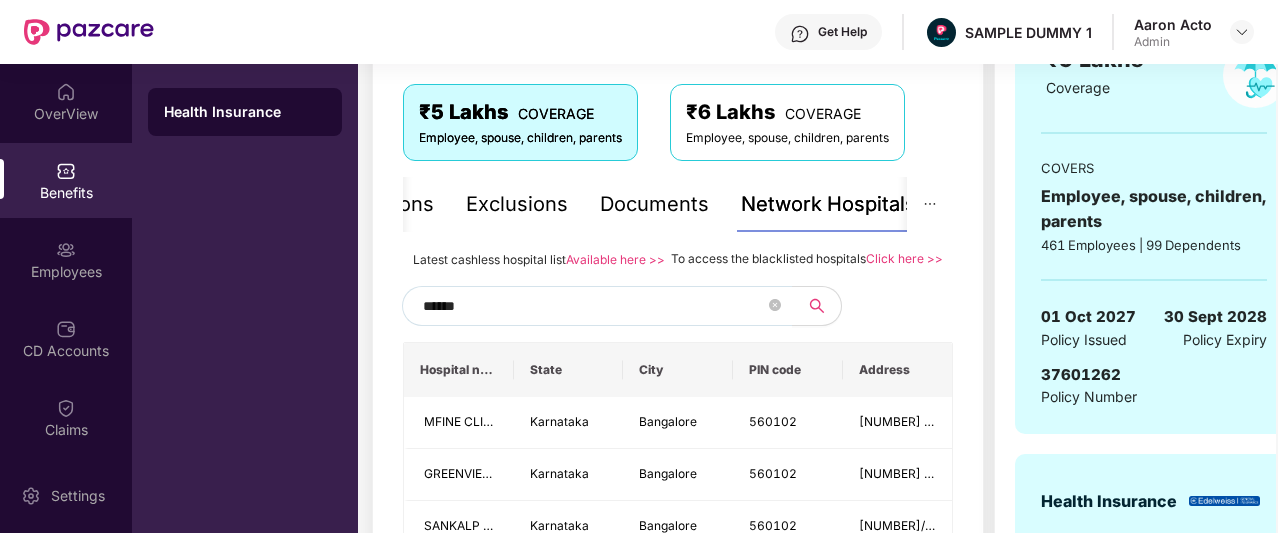scroll, scrollTop: 322, scrollLeft: 0, axis: vertical 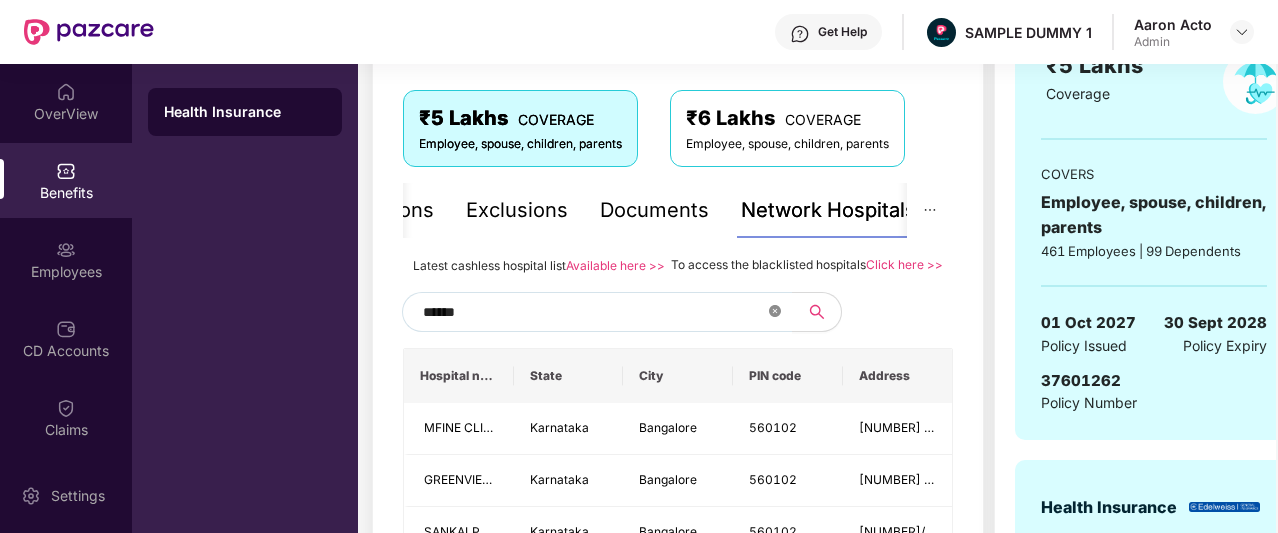 click 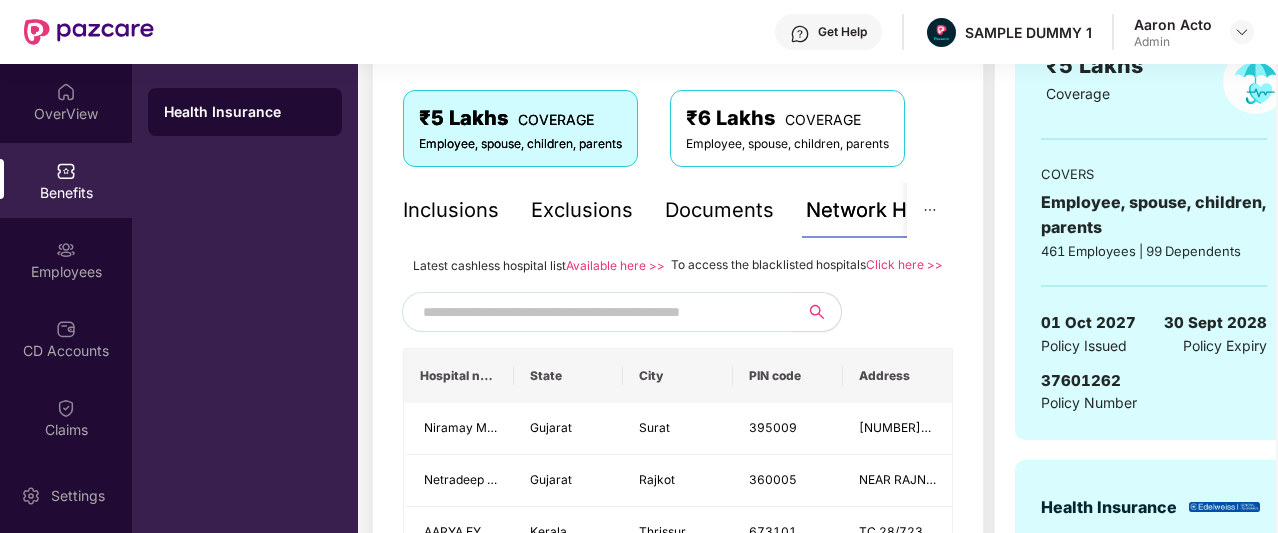 click on "Inclusions" at bounding box center (451, 210) 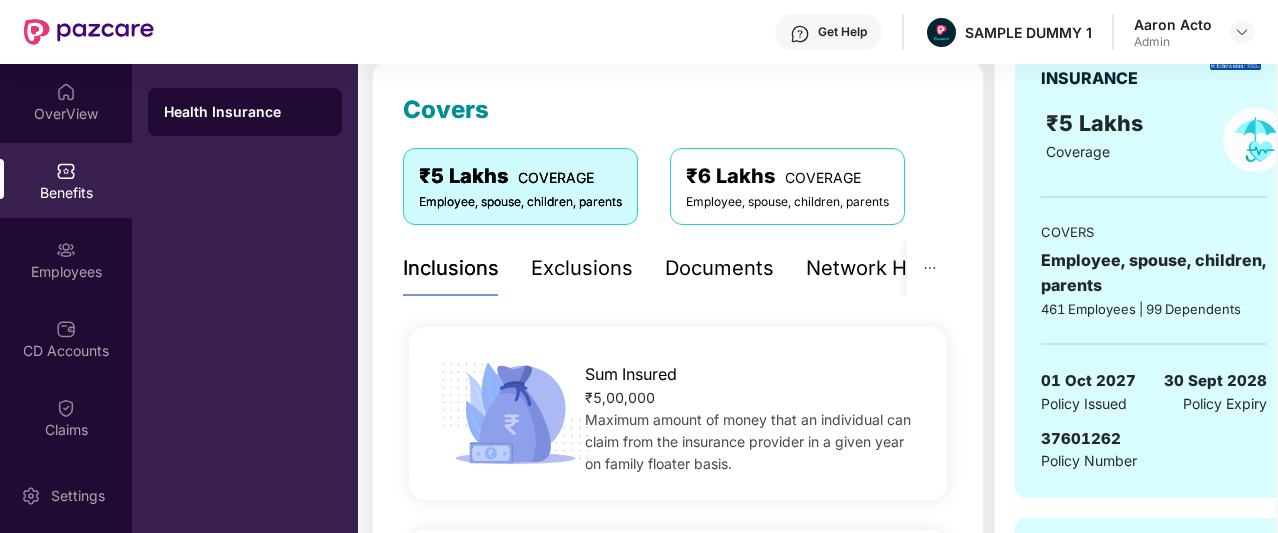 scroll, scrollTop: 266, scrollLeft: 0, axis: vertical 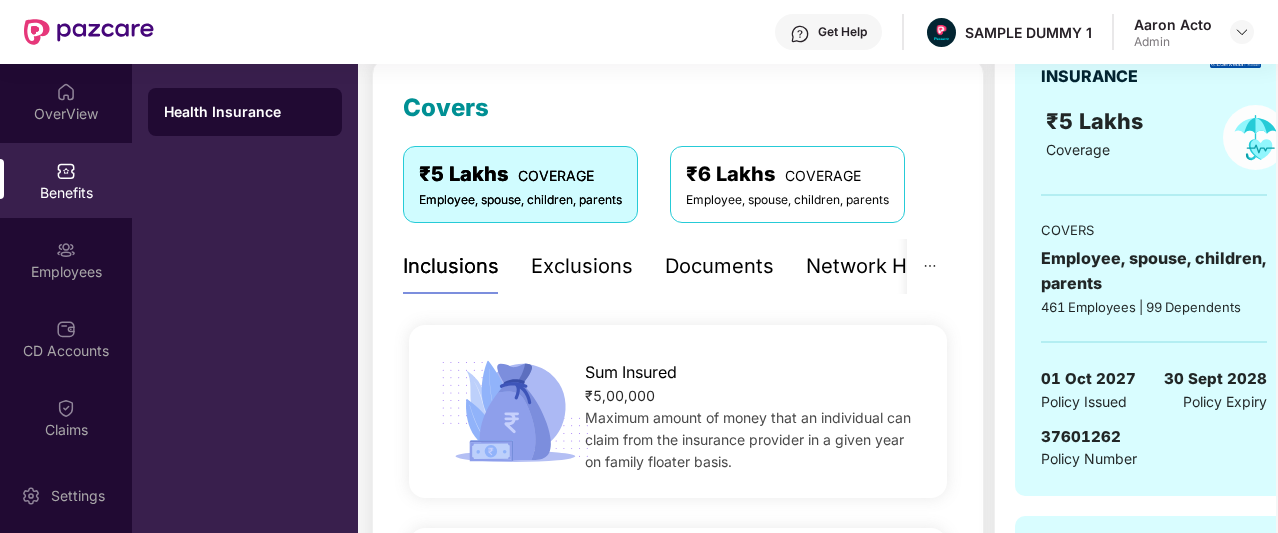 click on "Exclusions" at bounding box center [582, 266] 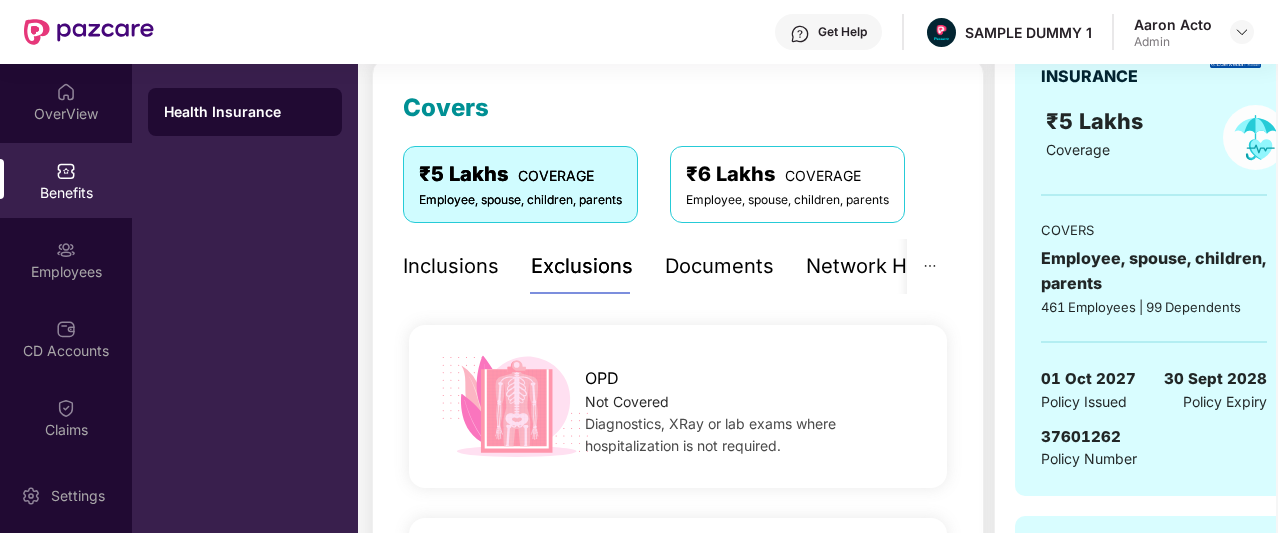 click on "Inclusions" at bounding box center (451, 266) 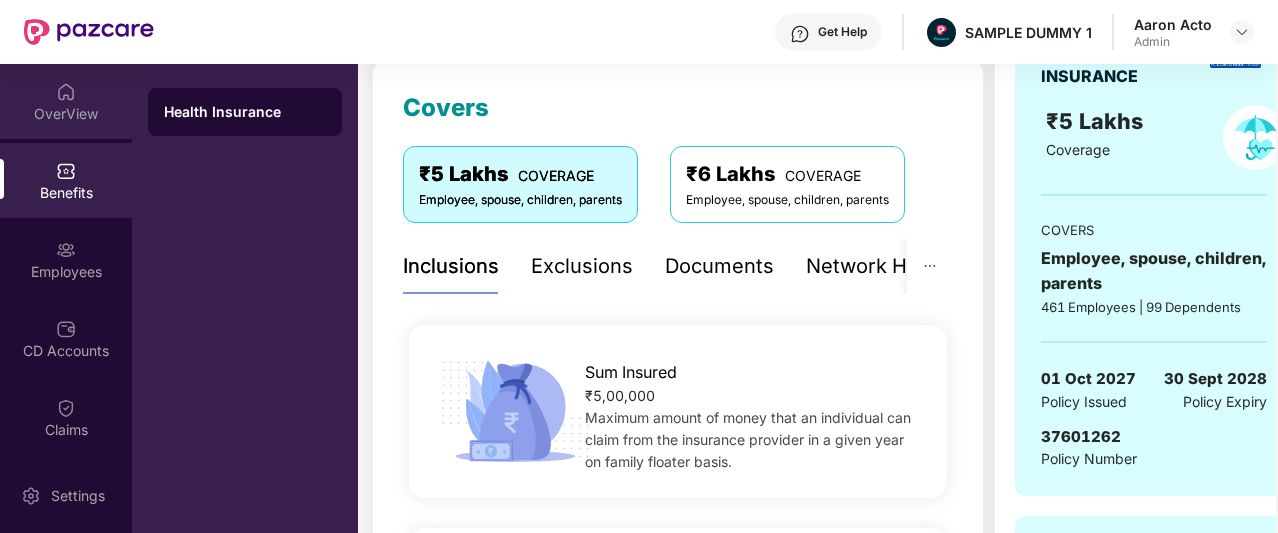 click on "OverView" at bounding box center (66, 101) 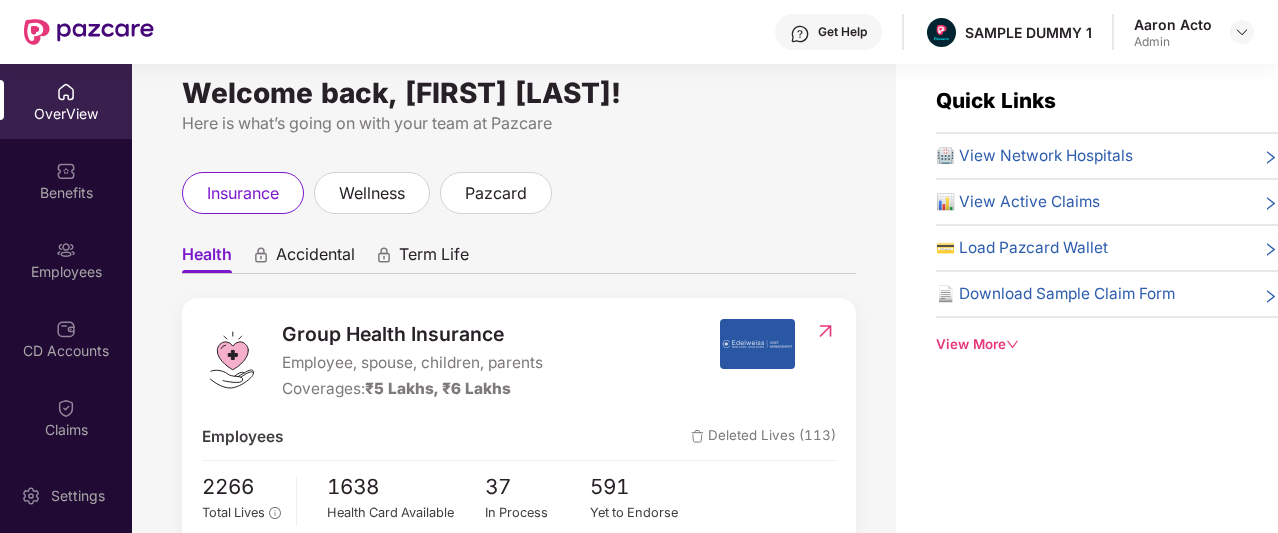 scroll, scrollTop: 0, scrollLeft: 0, axis: both 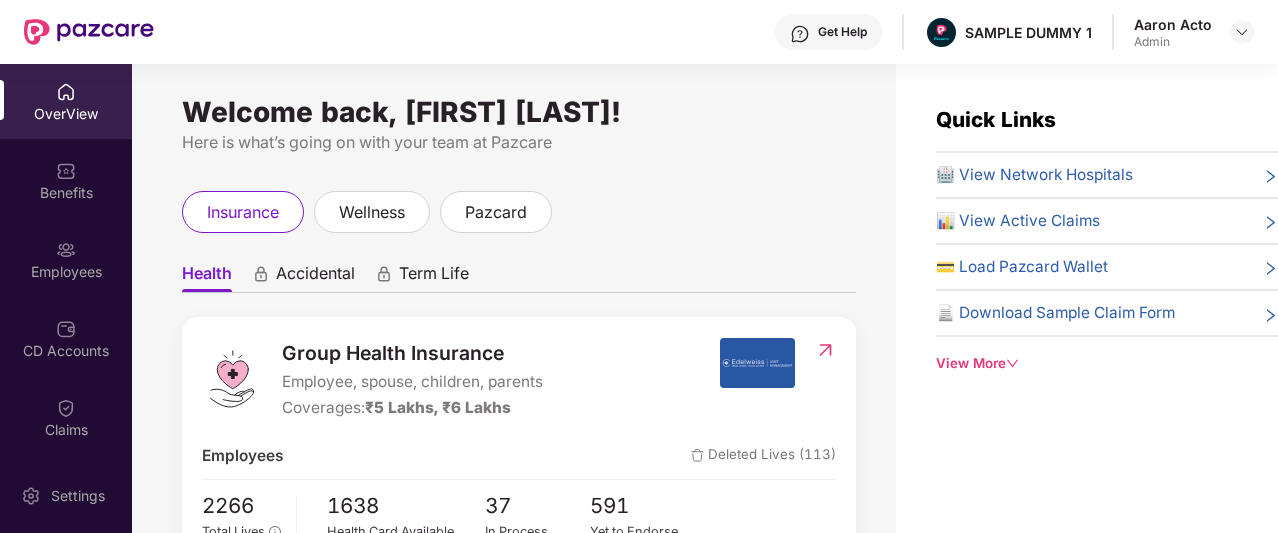 click on "View More" at bounding box center (1107, 363) 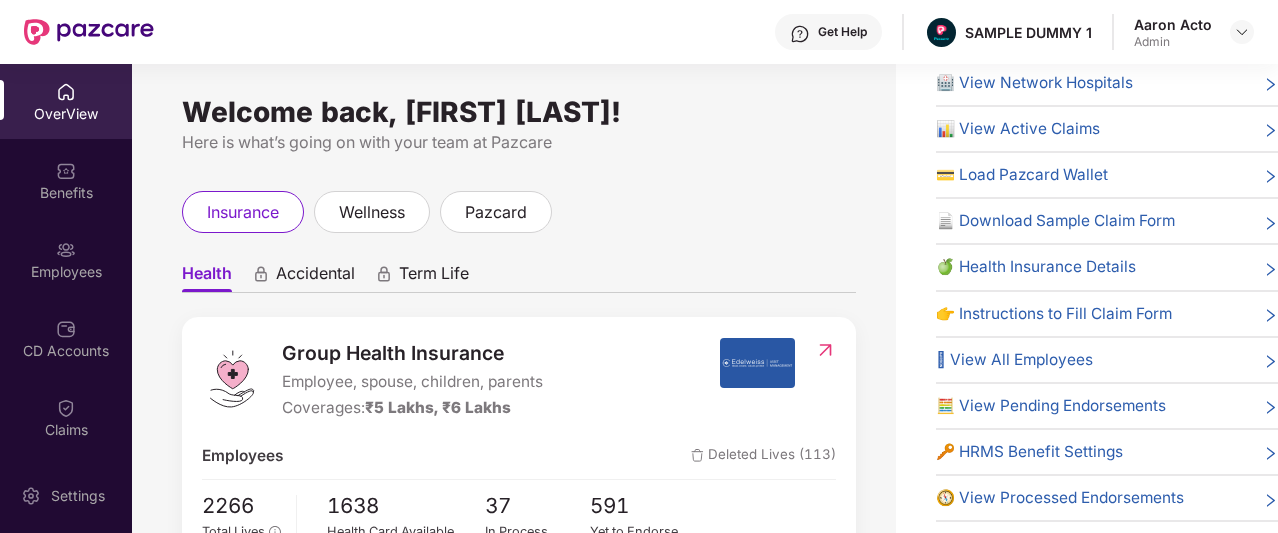 scroll, scrollTop: 0, scrollLeft: 0, axis: both 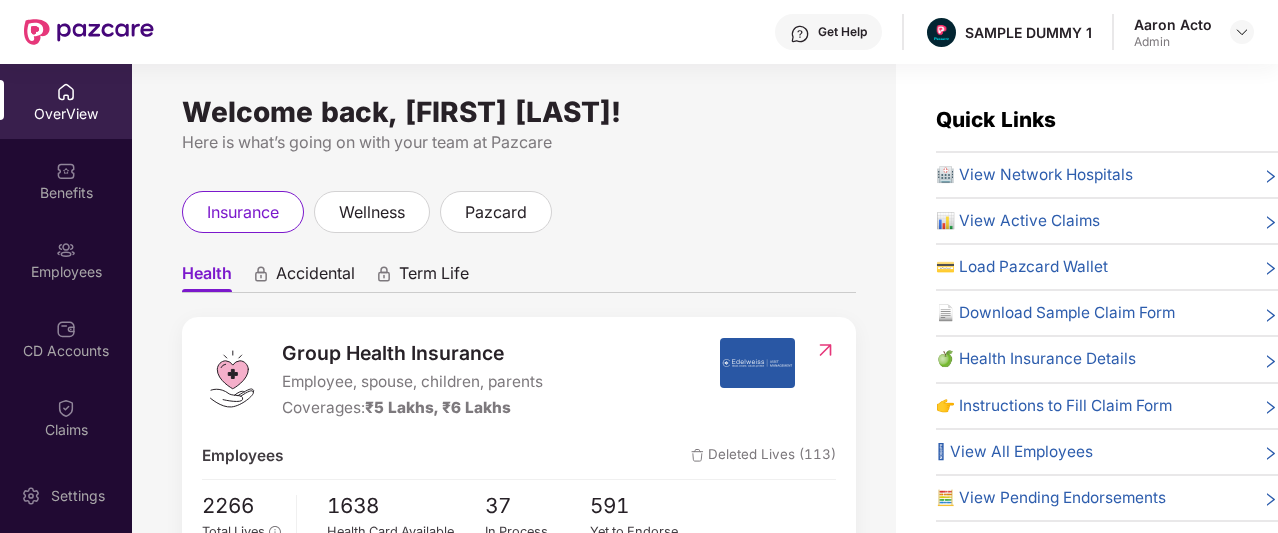 click on "Get Help" at bounding box center (842, 32) 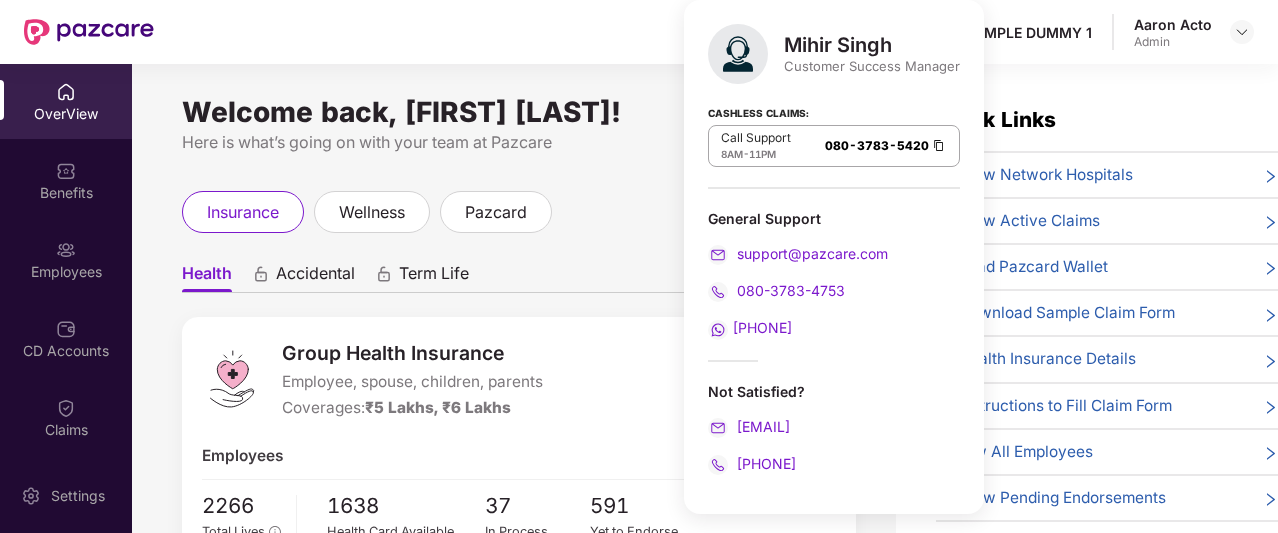 click on "Welcome back, [FIRST] [LAST]!  Here is what’s going on with your team at Pazcare    insurance   wellness   pazcard   Health   Accidental   Term Life Group Health Insurance Employee, spouse, children, parents Coverages:  ₹[NUMBER] Lakhs, ₹[NUMBER] Lakhs Employees   Deleted Lives ([NUMBER]) [NUMBER] Total Lives [NUMBER] Health Card Available [NUMBER] In Process [NUMBER] Yet to Endorse Premium ₹[NUMBER] Total Paid Premium Low CD Balance Update CD ₹[NUMBER] Available CD Balance Claim Update Total Claims Raised [NUMBER] *Last updated on  [TIME], [DATE] Initiated Claims ([NUMBER]) In Process [NUMBER] Approved [NUMBER] IR Raised [NUMBER] Rejected [NUMBER] Settled [NUMBER] Closed [NUMBER] Uninitiated Claims ([NUMBER])" at bounding box center (514, 310) 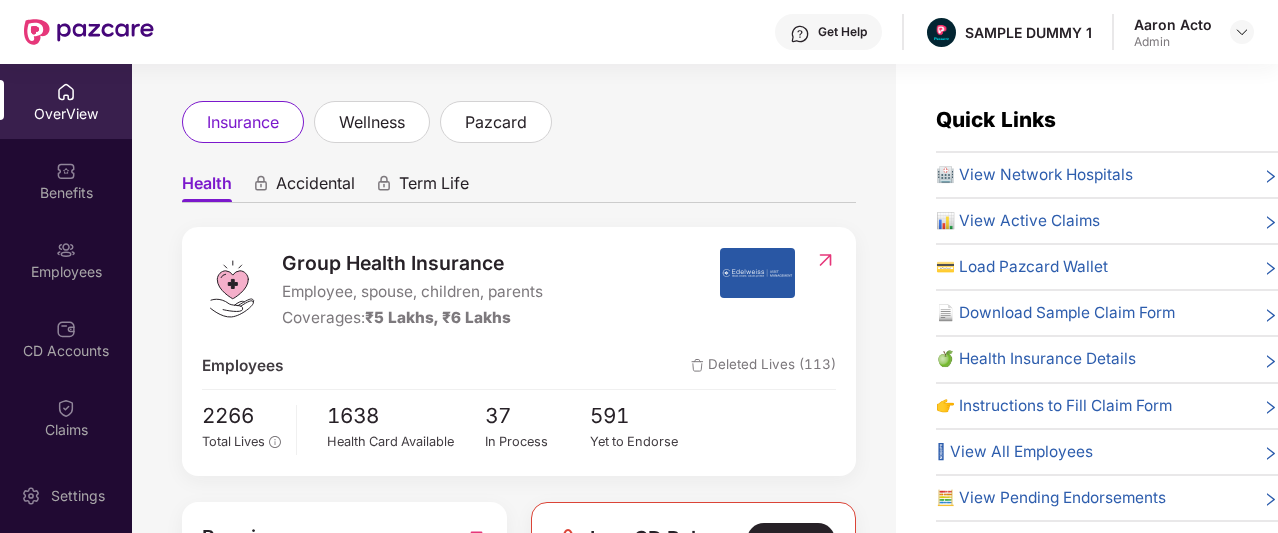 scroll, scrollTop: 0, scrollLeft: 0, axis: both 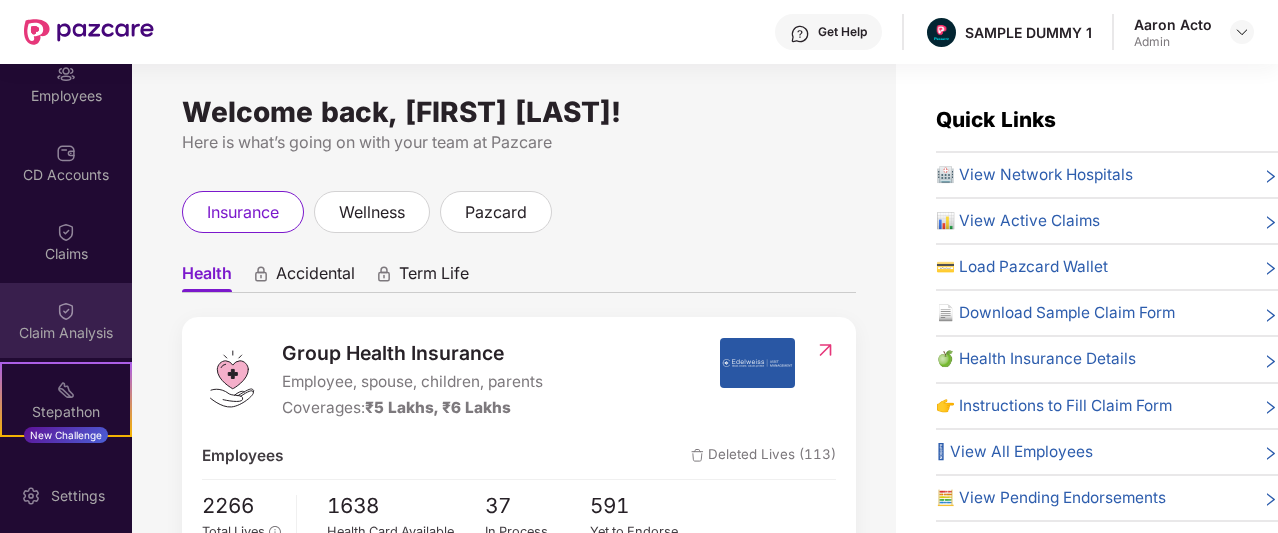 click on "Claim Analysis" at bounding box center [66, 333] 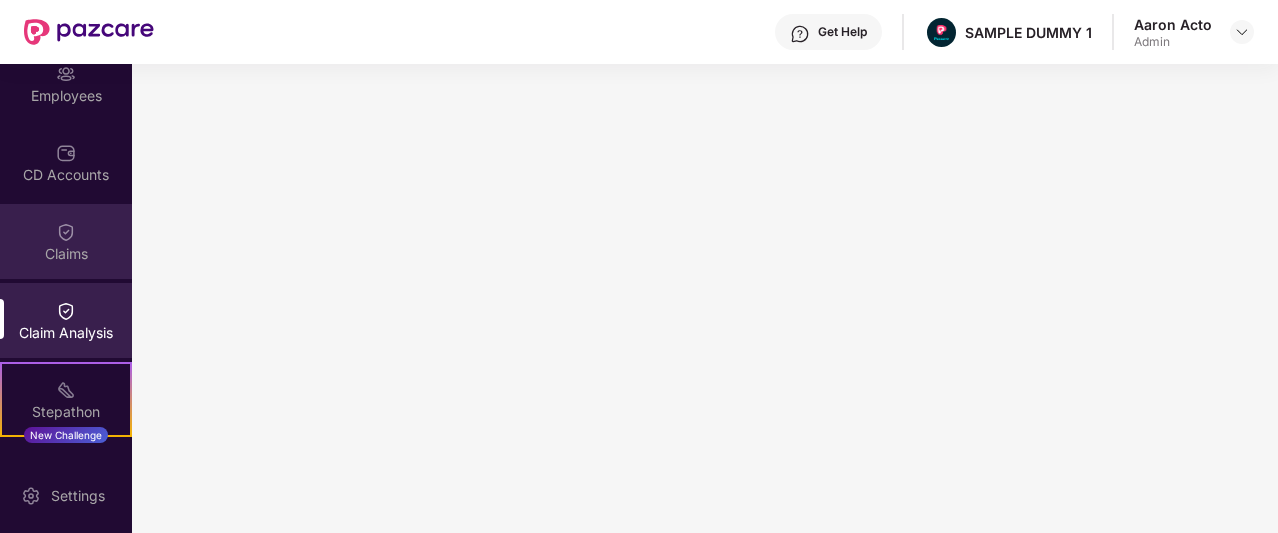 scroll, scrollTop: 0, scrollLeft: 0, axis: both 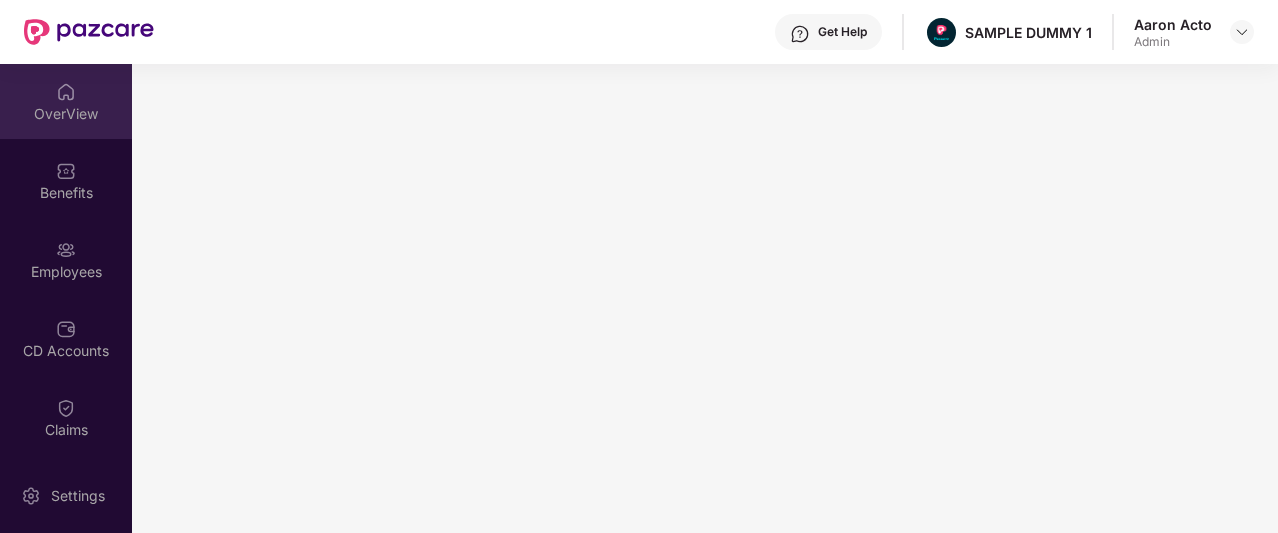click on "OverView" at bounding box center (66, 101) 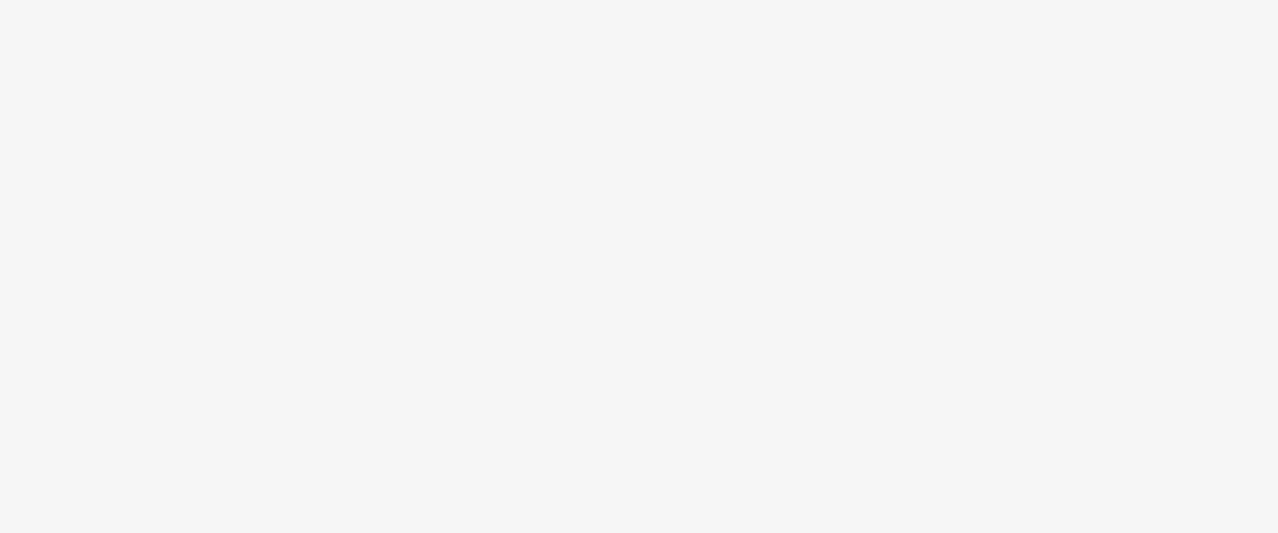 scroll, scrollTop: 0, scrollLeft: 0, axis: both 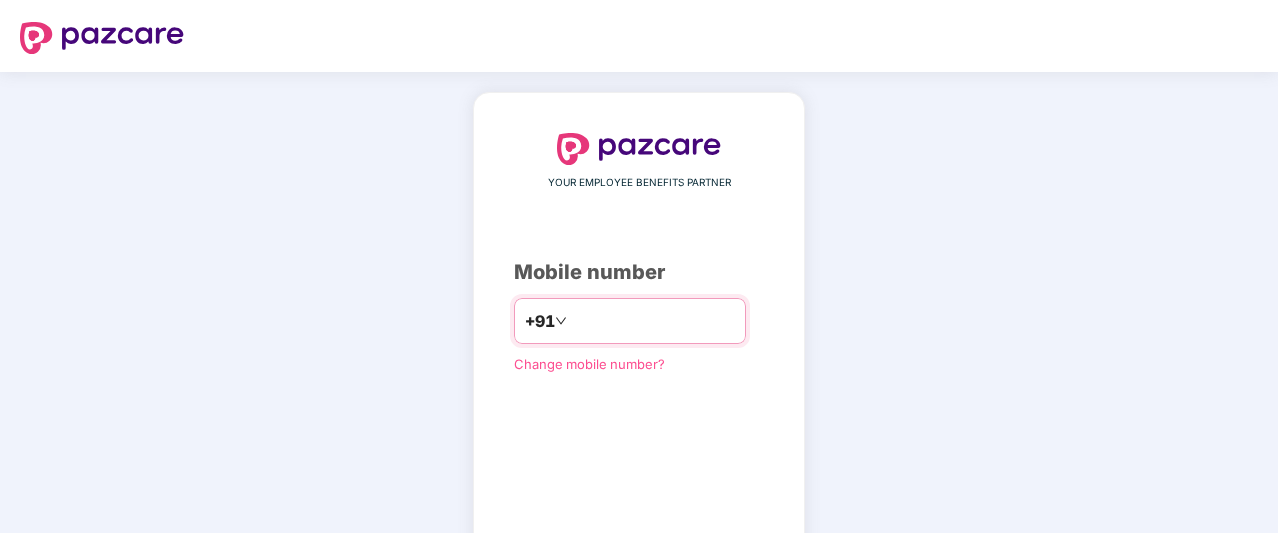 click at bounding box center [653, 321] 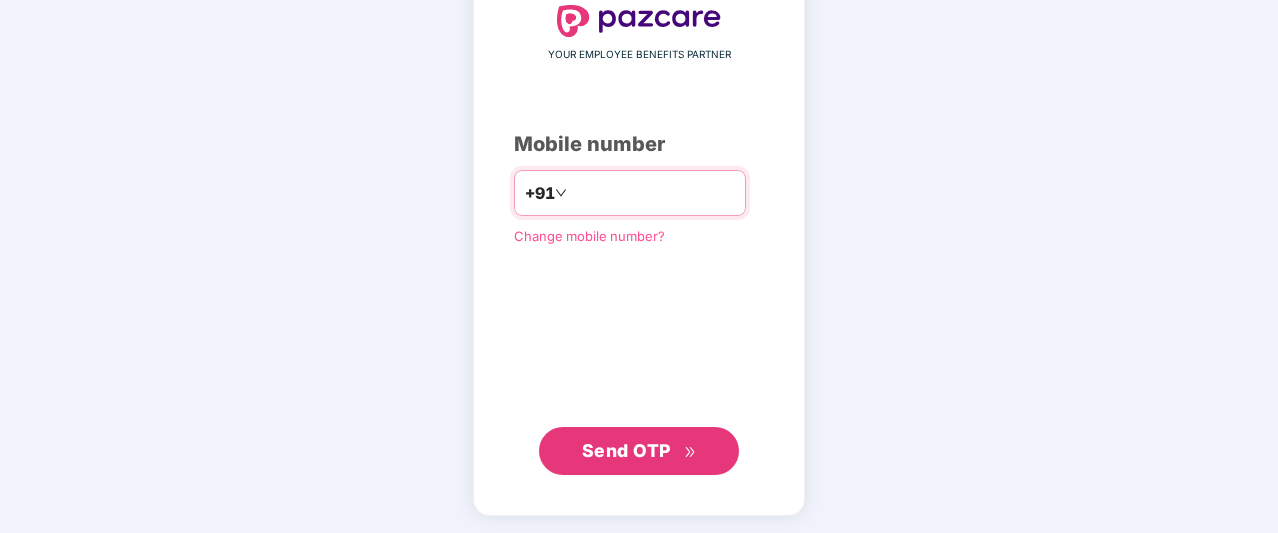 type on "**********" 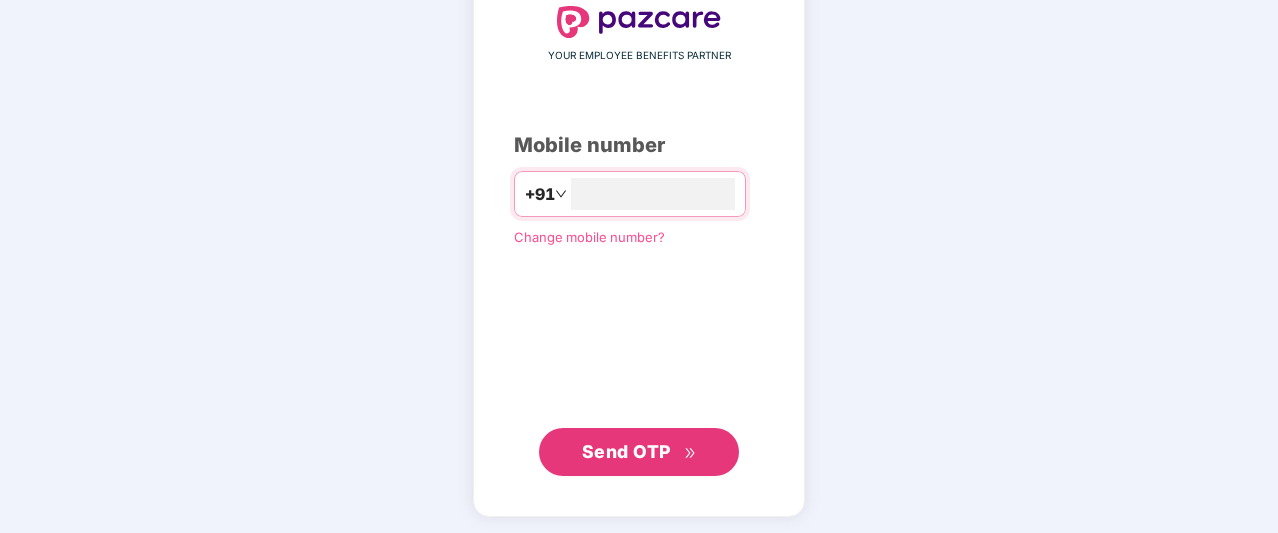 click on "Send OTP" at bounding box center (639, 452) 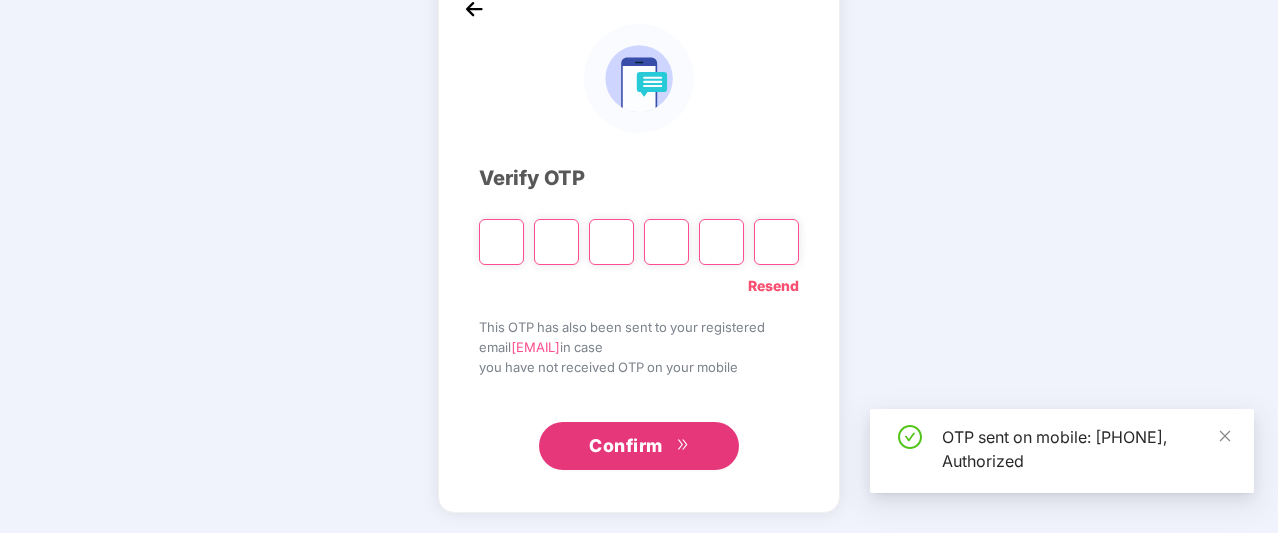 scroll, scrollTop: 118, scrollLeft: 0, axis: vertical 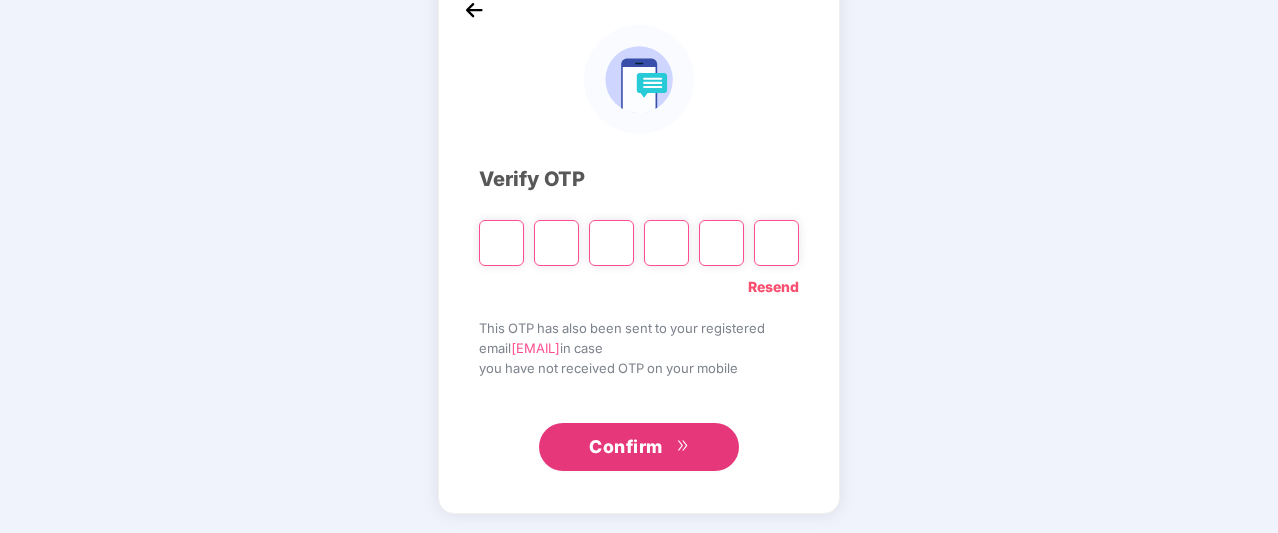 type on "*" 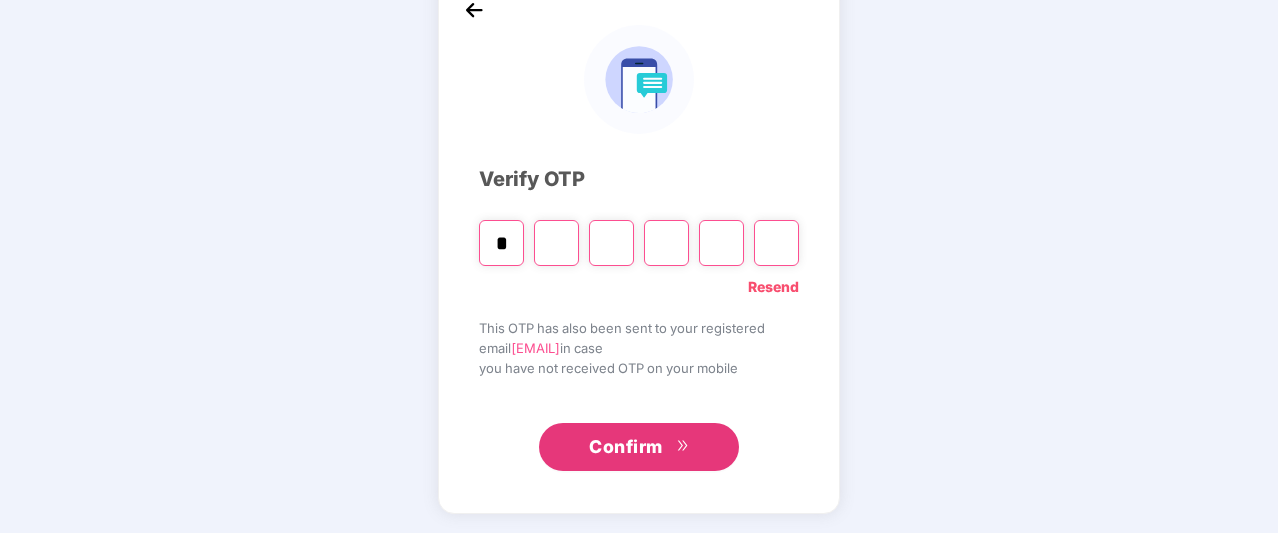 type on "*" 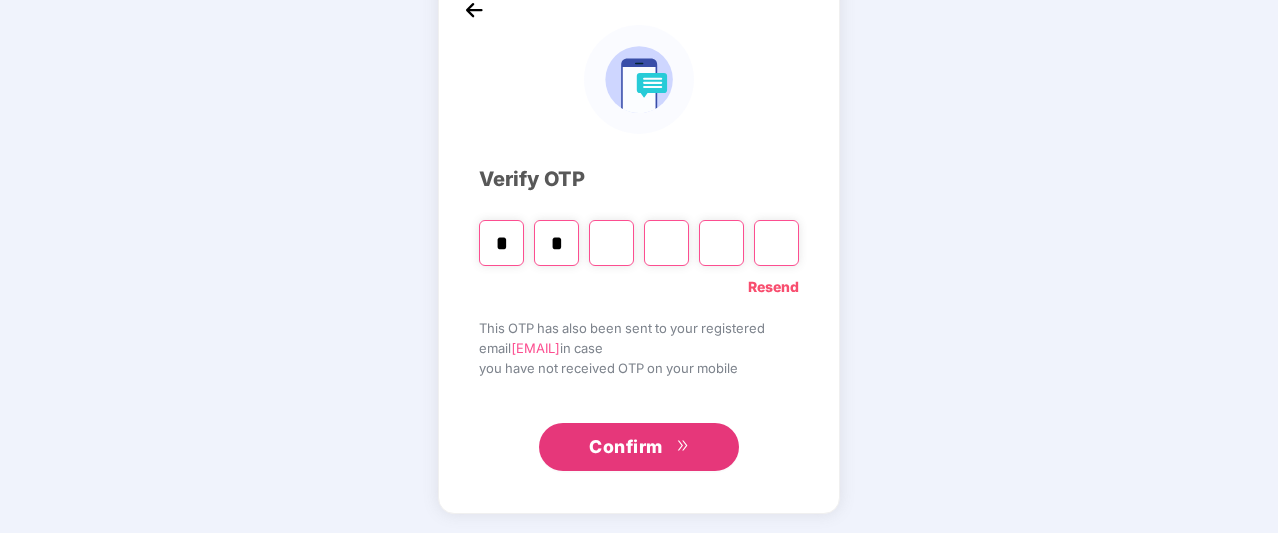 type on "*" 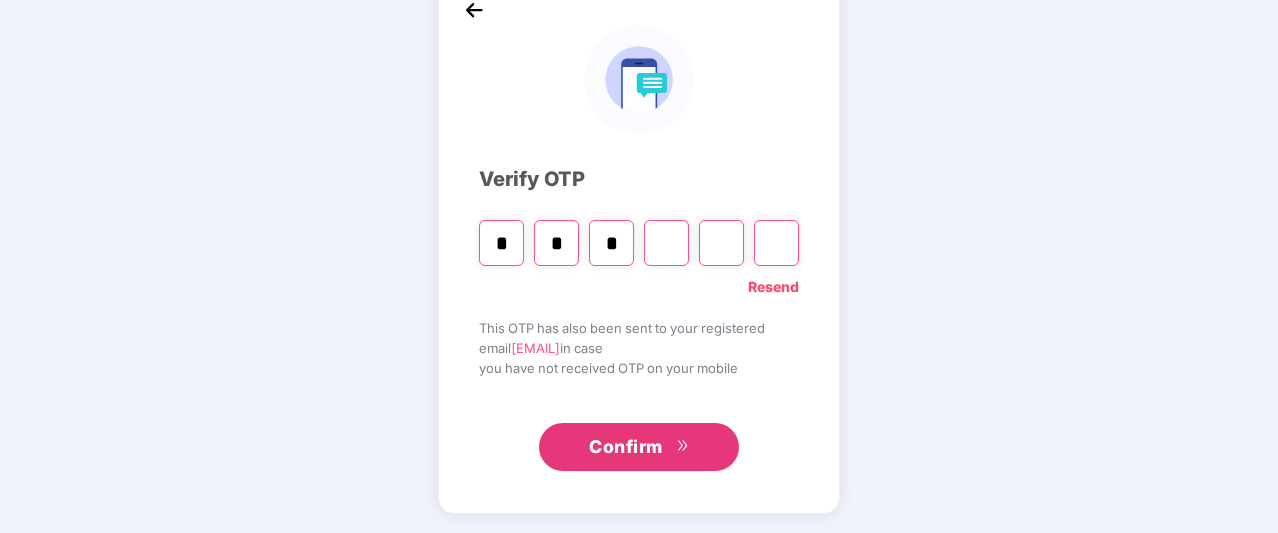 type on "*" 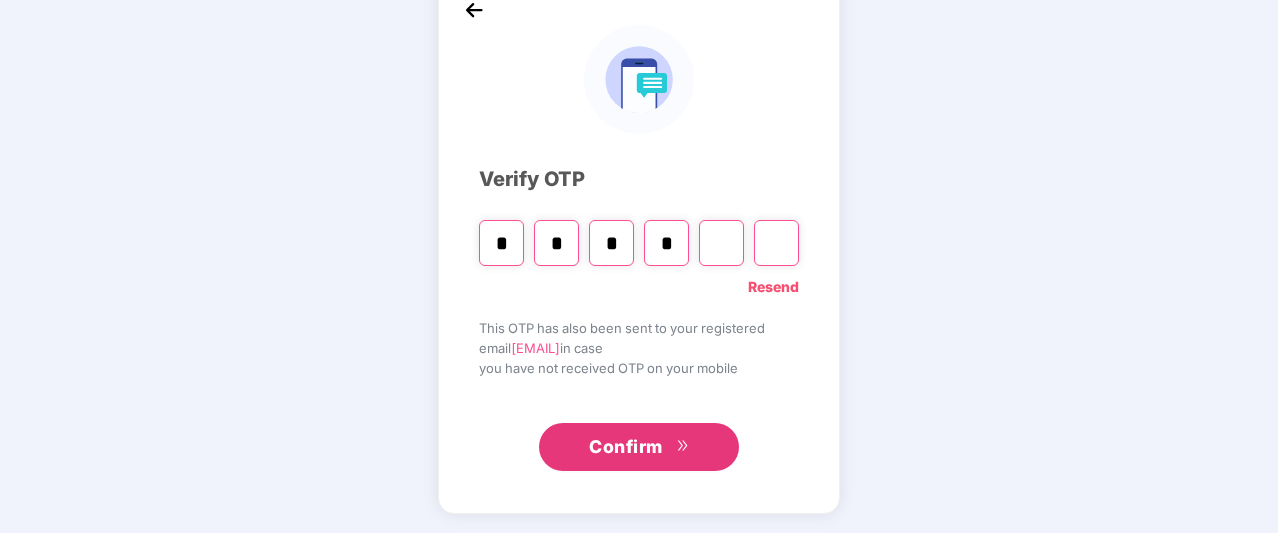 type on "*" 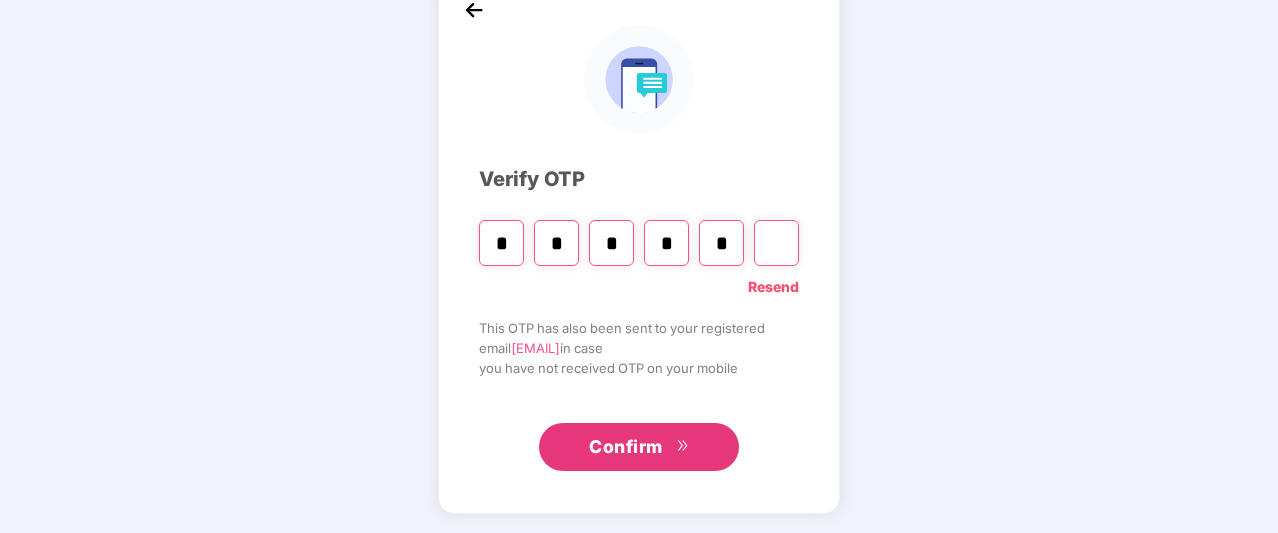 type on "*" 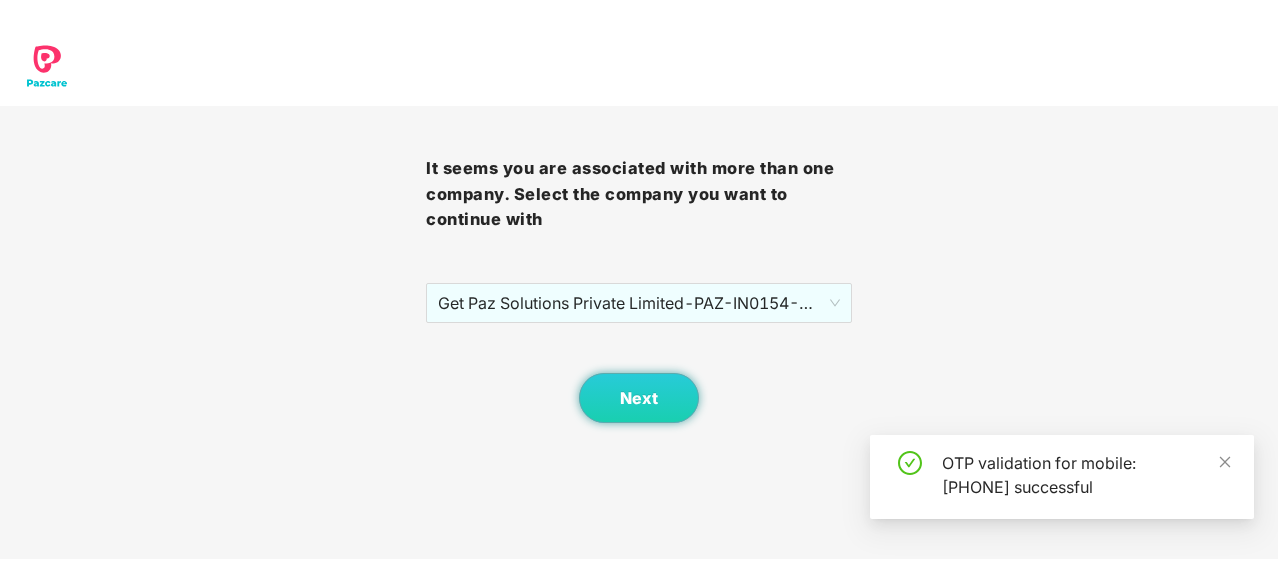 scroll, scrollTop: 0, scrollLeft: 0, axis: both 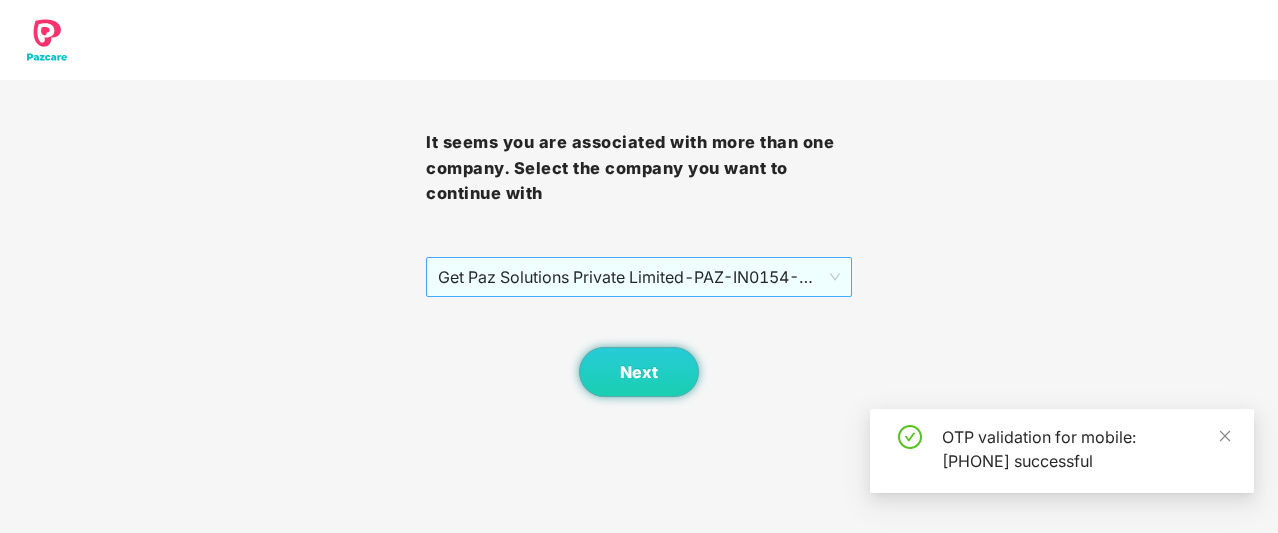 click on "Get Paz Solutions Private Limited  -  PAZ-IN0154  -  EMPLOYEE" at bounding box center (639, 277) 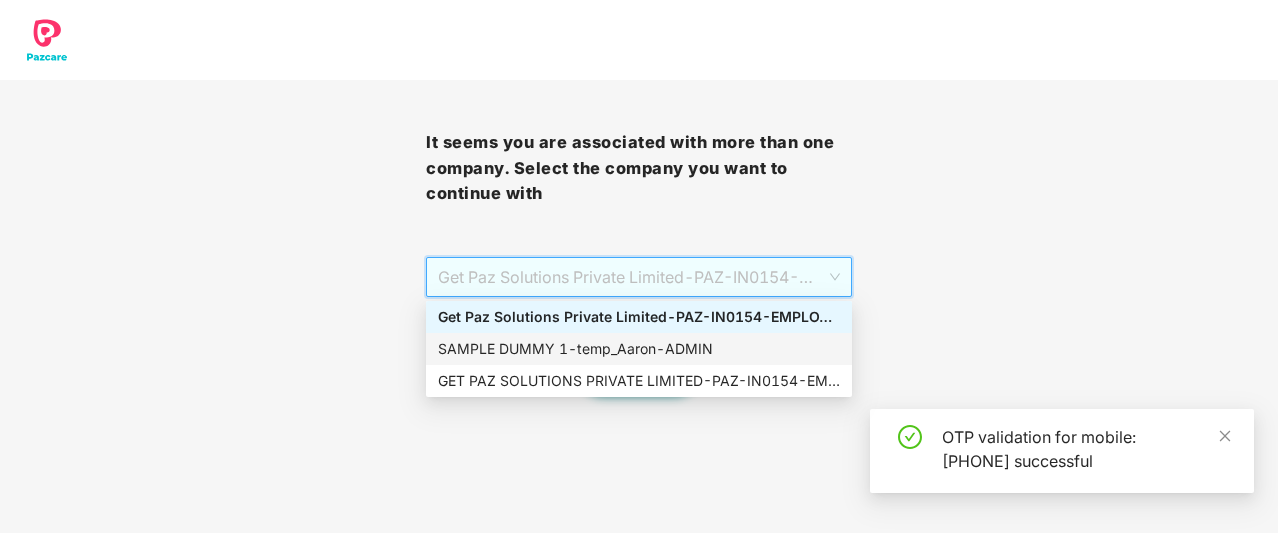 click on "SAMPLE DUMMY 1  -  temp_[NAME]  -  ADMIN" at bounding box center (639, 349) 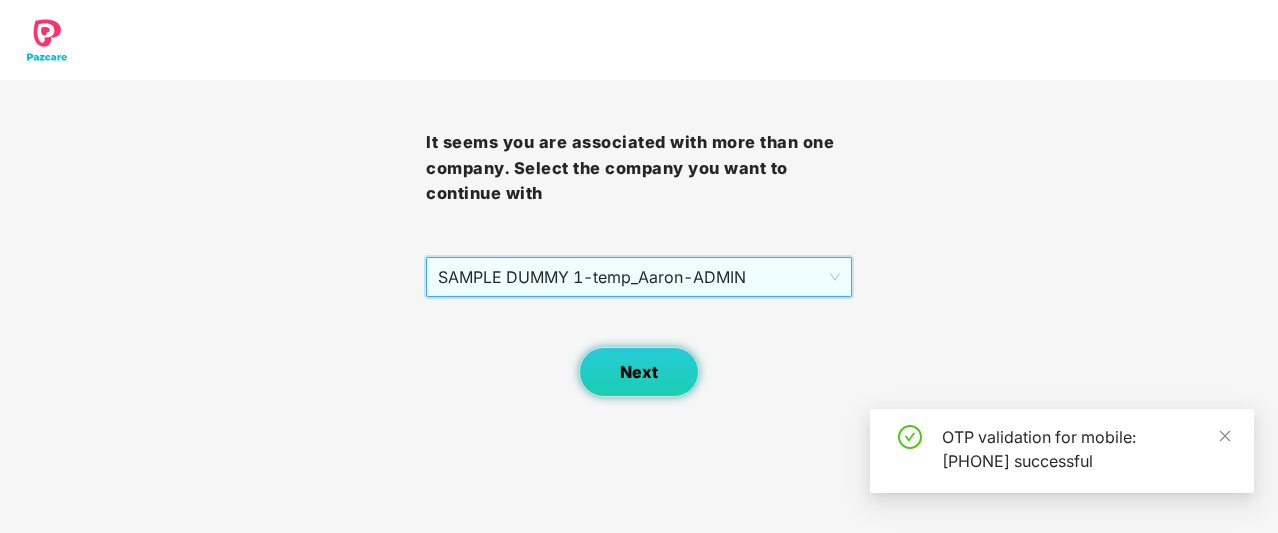 click on "Next" at bounding box center (639, 372) 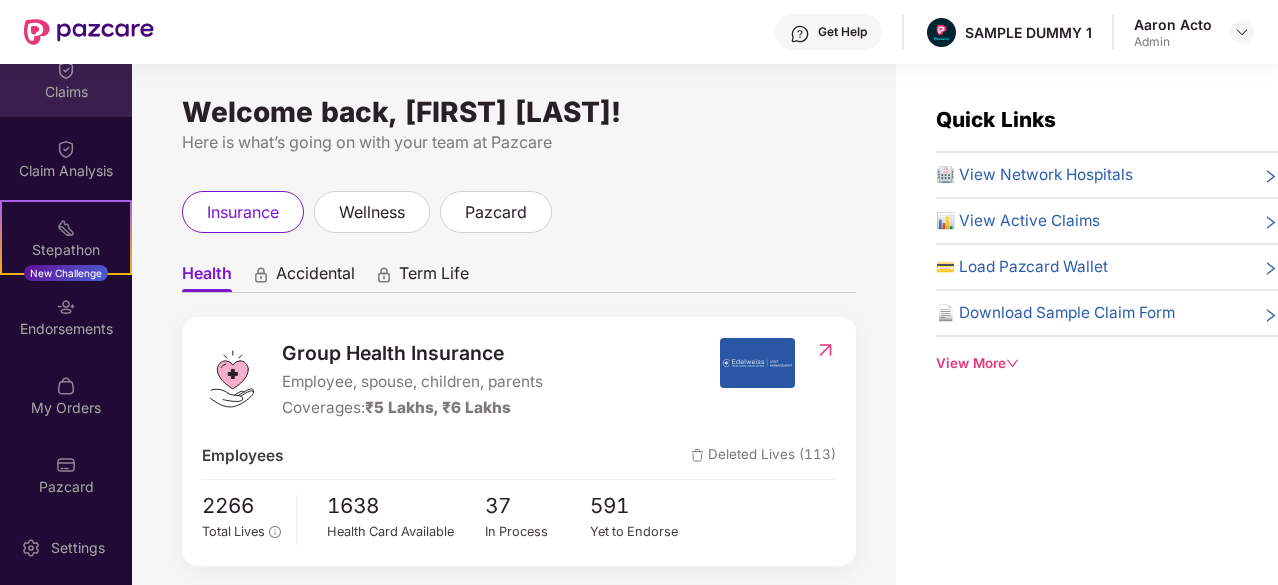 scroll, scrollTop: 0, scrollLeft: 0, axis: both 